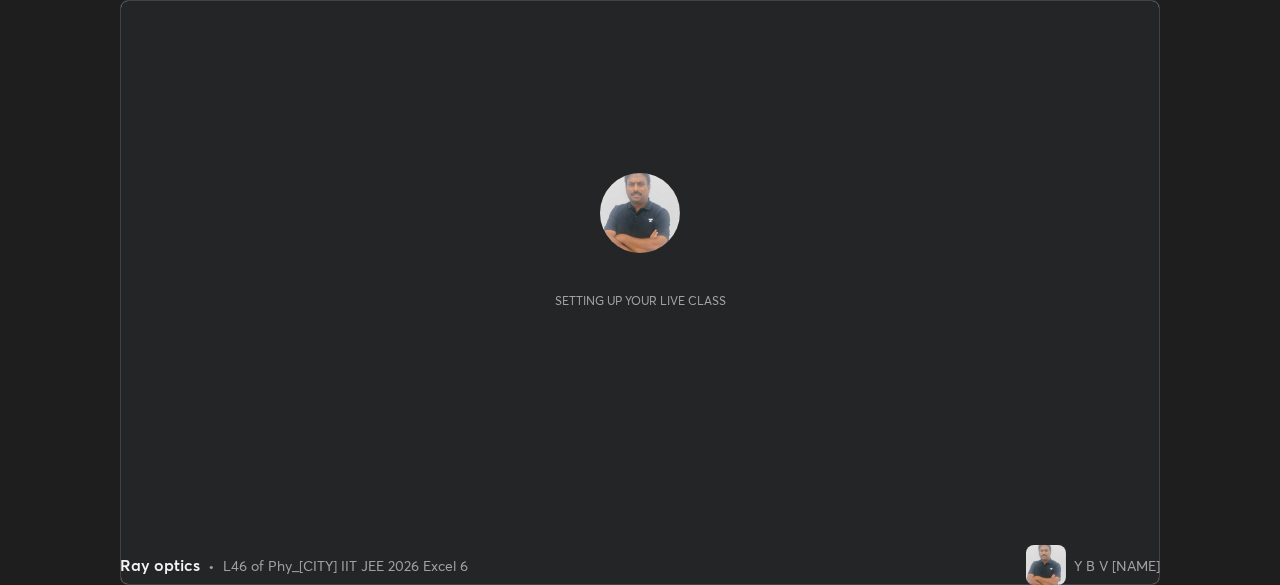 scroll, scrollTop: 0, scrollLeft: 0, axis: both 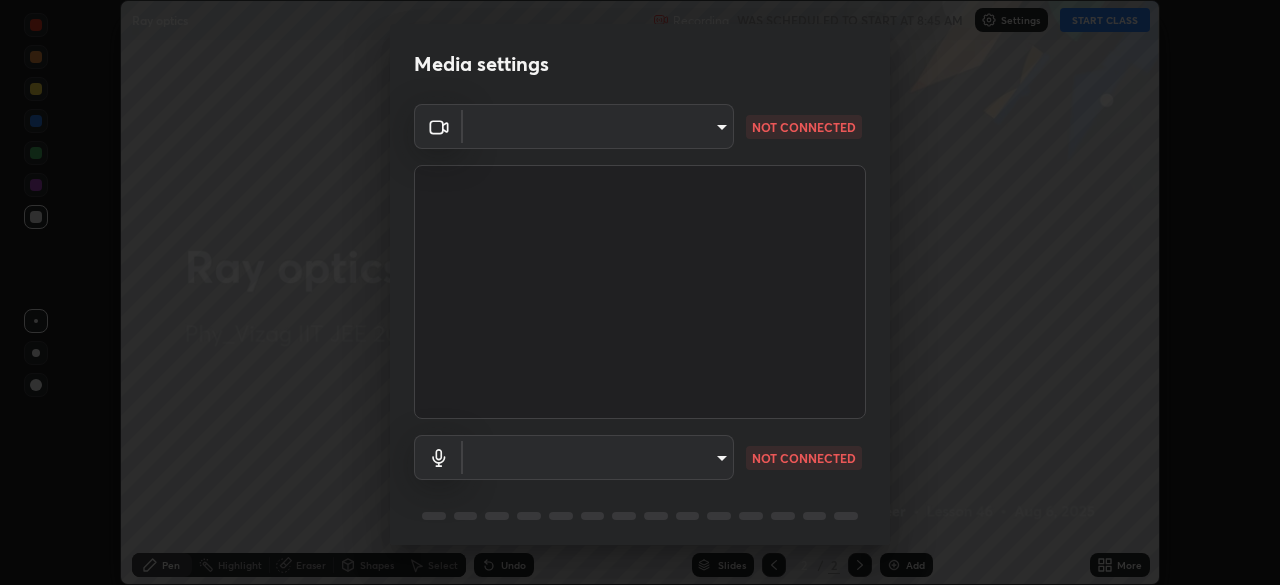 type on "359b0c2fb2d22ad11c48a9d20da28c30b8d2b6f3407690bdf719b12c3c7a5d7b" 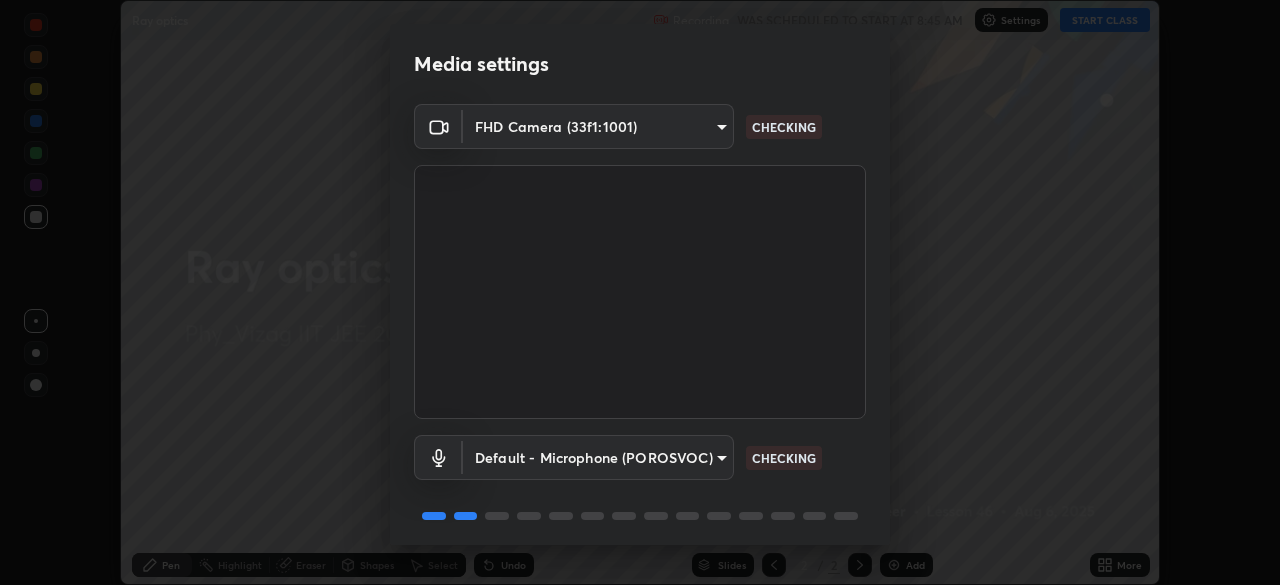 scroll, scrollTop: 71, scrollLeft: 0, axis: vertical 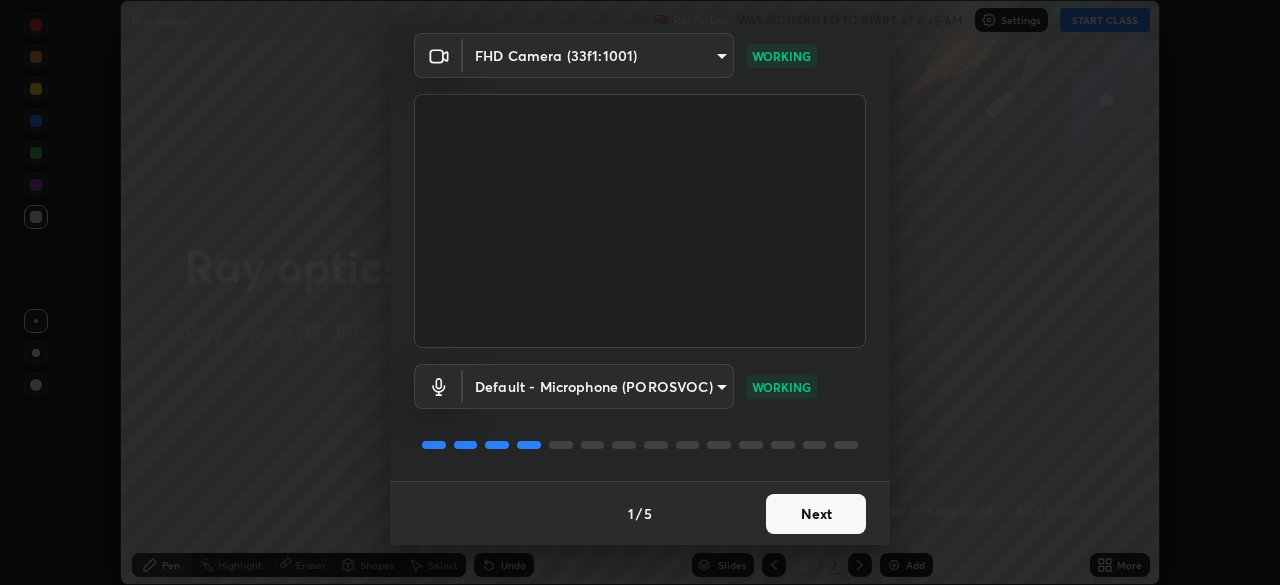 click on "Next" at bounding box center (816, 514) 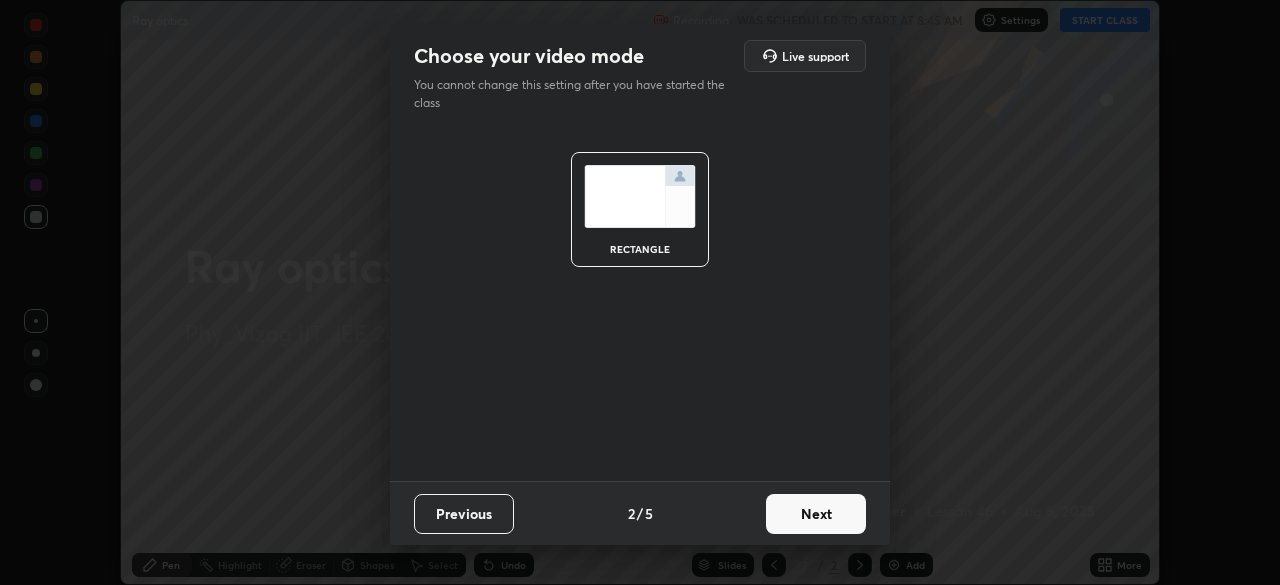 scroll, scrollTop: 0, scrollLeft: 0, axis: both 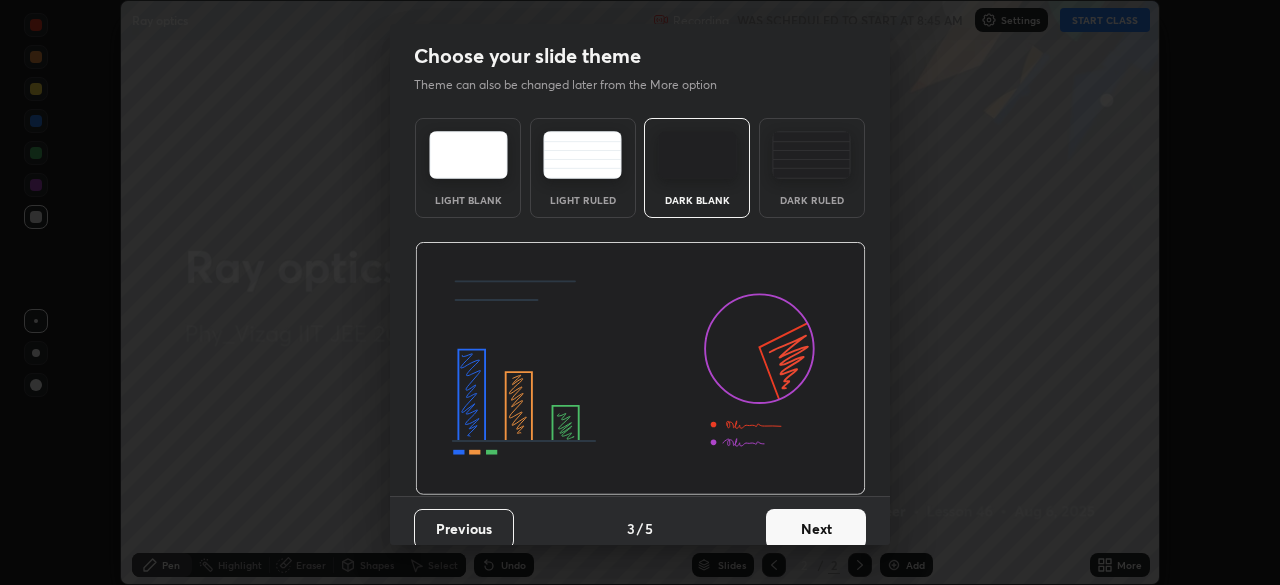 click on "Next" at bounding box center (816, 529) 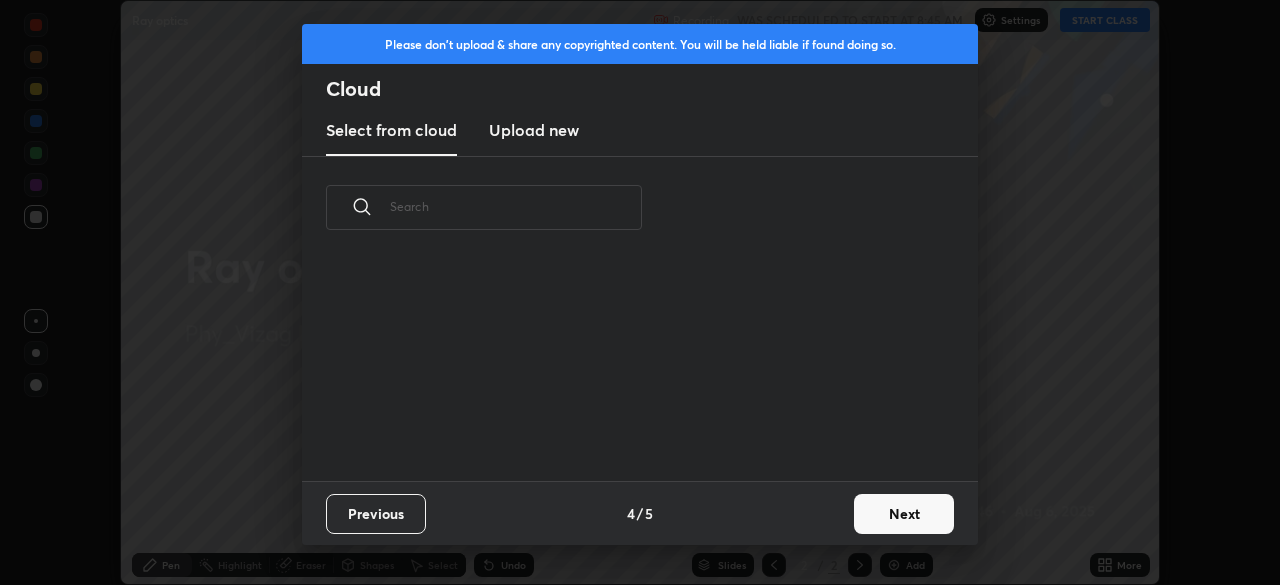 click on "Next" at bounding box center (904, 514) 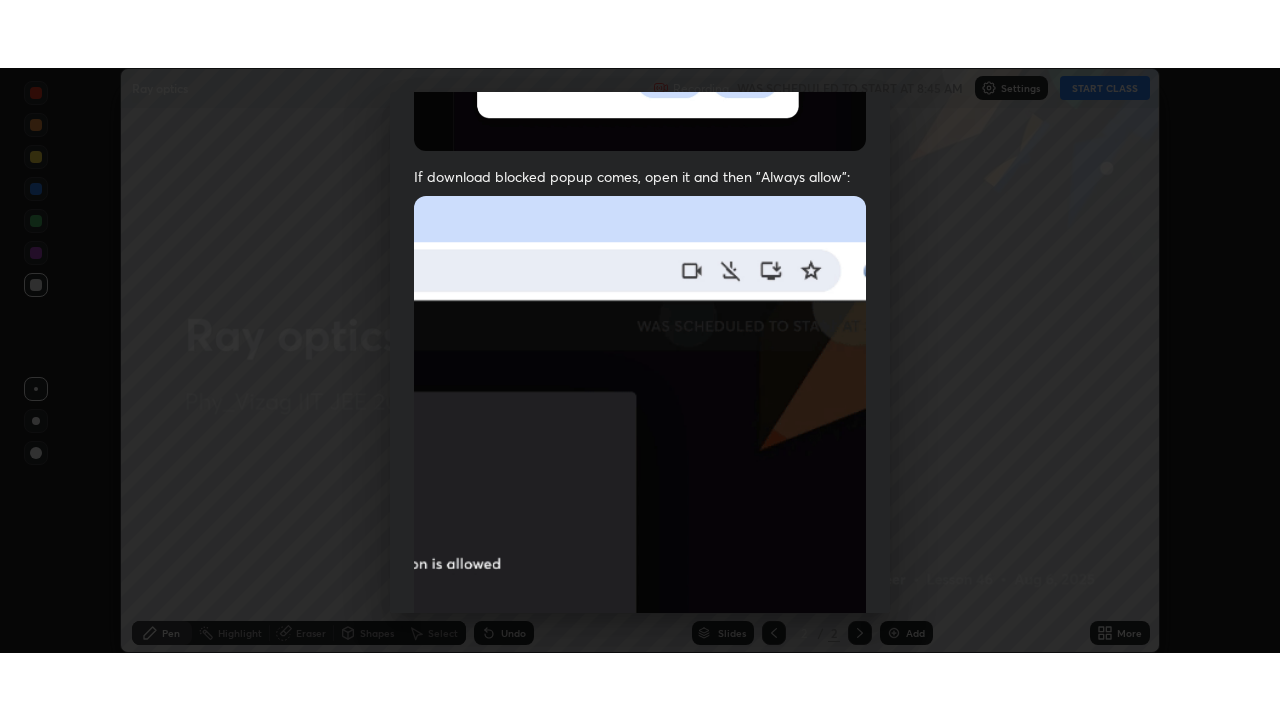 scroll, scrollTop: 479, scrollLeft: 0, axis: vertical 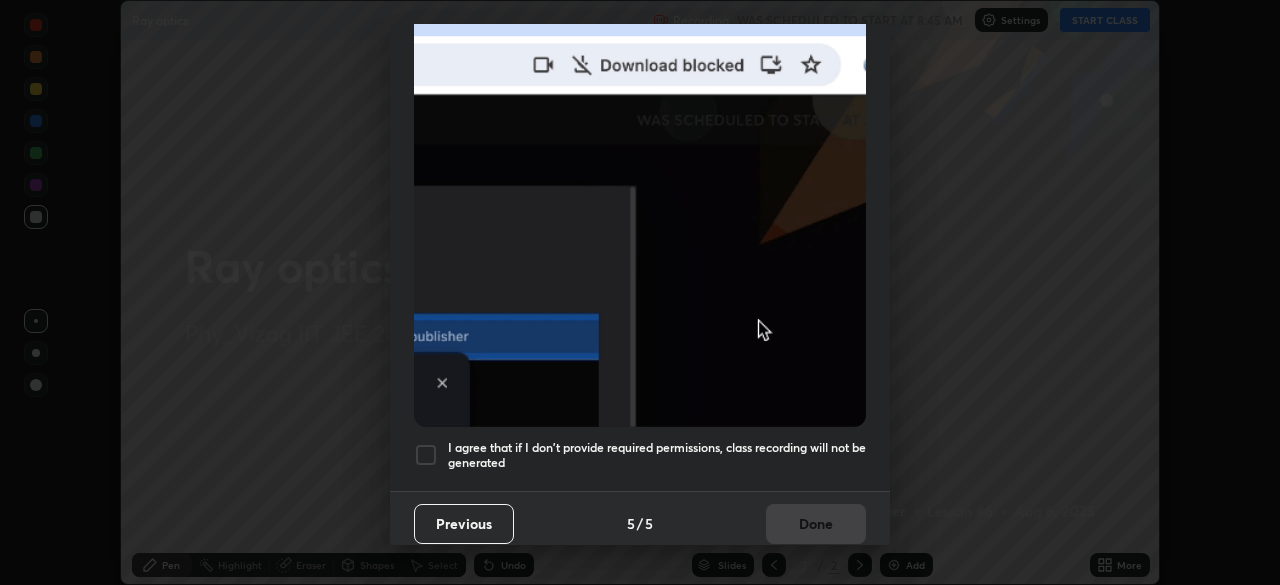 click at bounding box center [426, 455] 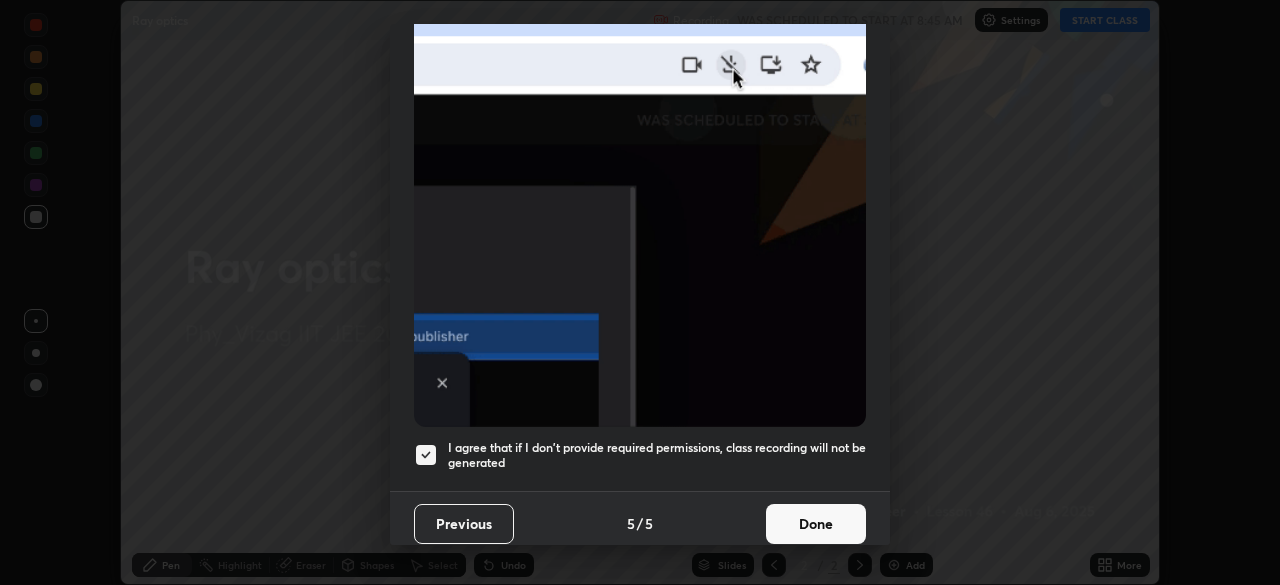 click on "Done" at bounding box center [816, 524] 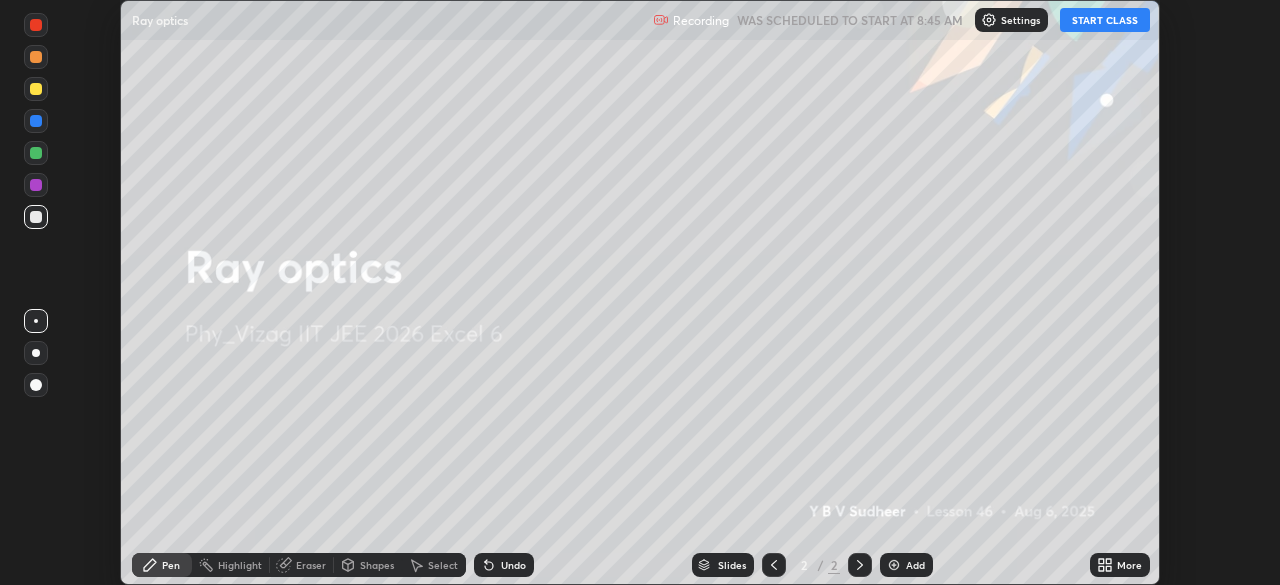 click at bounding box center (894, 565) 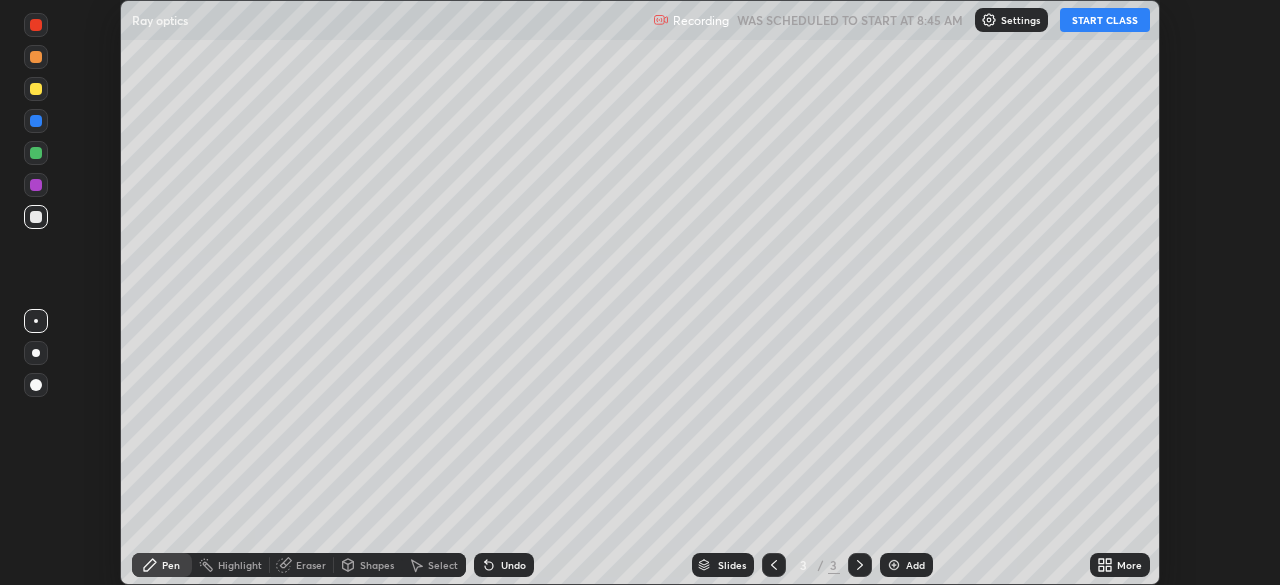 click 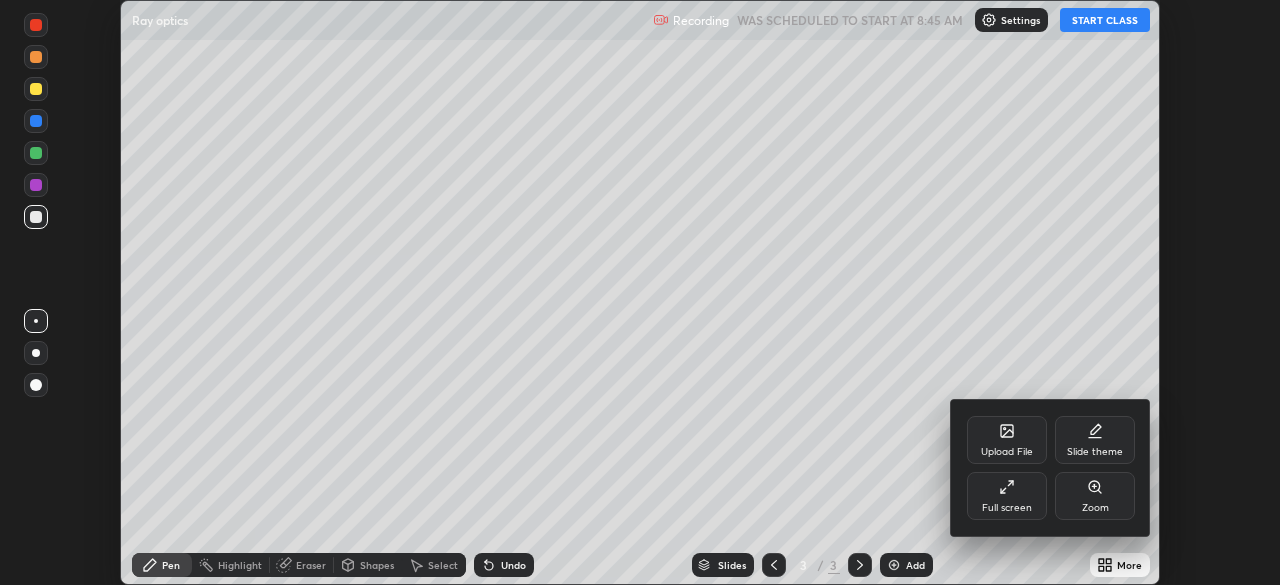 click on "Slide theme" at bounding box center (1095, 440) 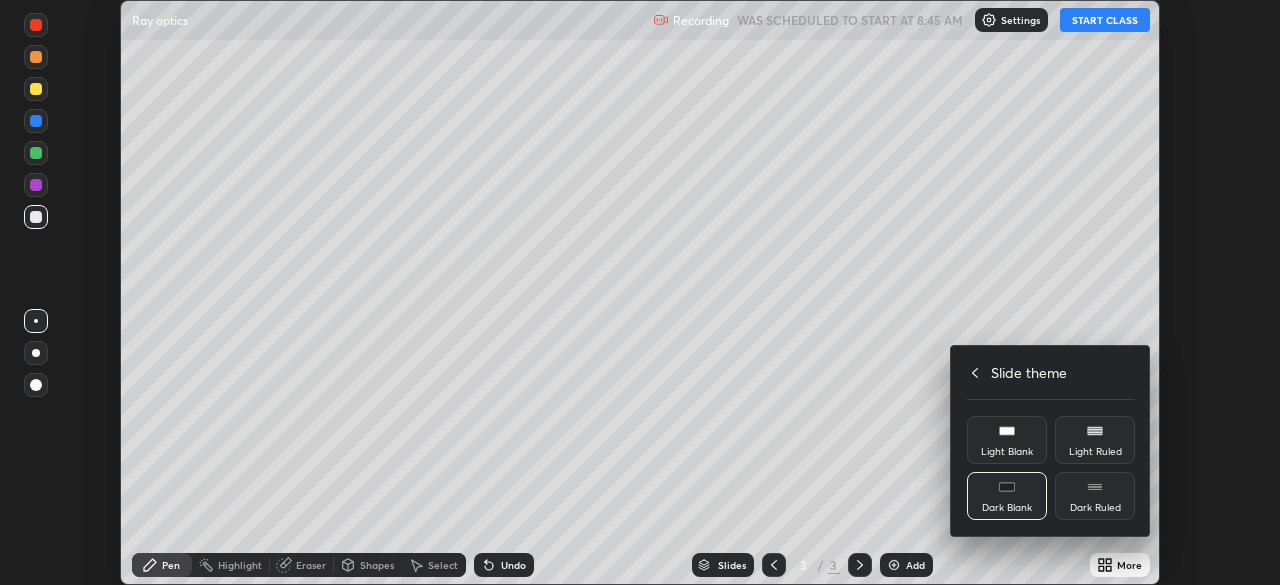 click 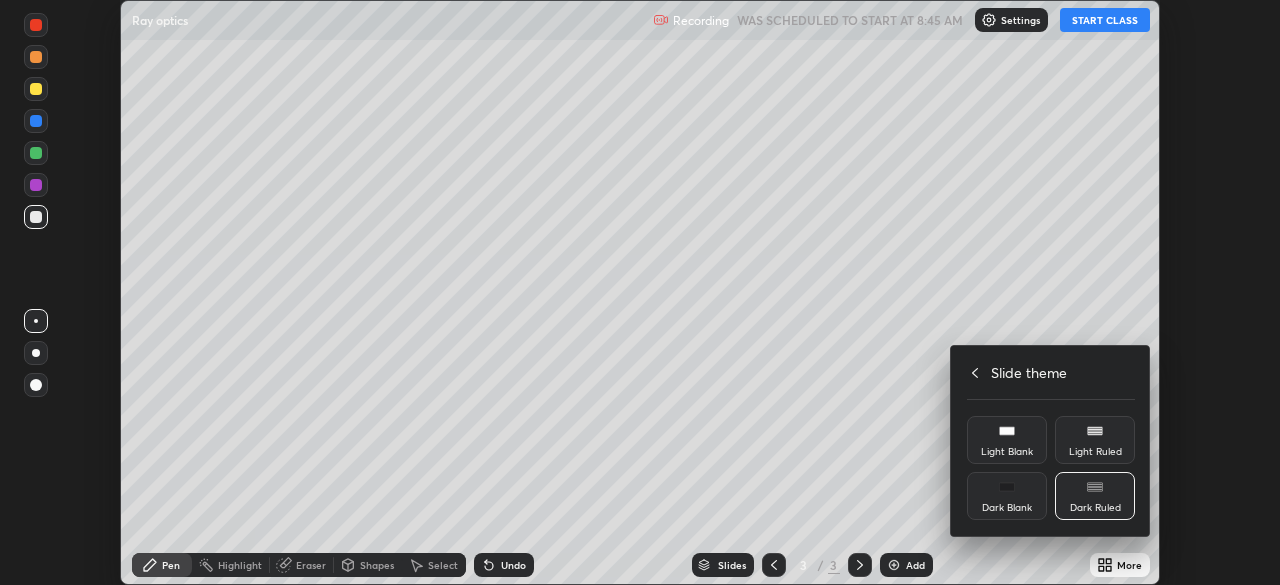click at bounding box center [640, 292] 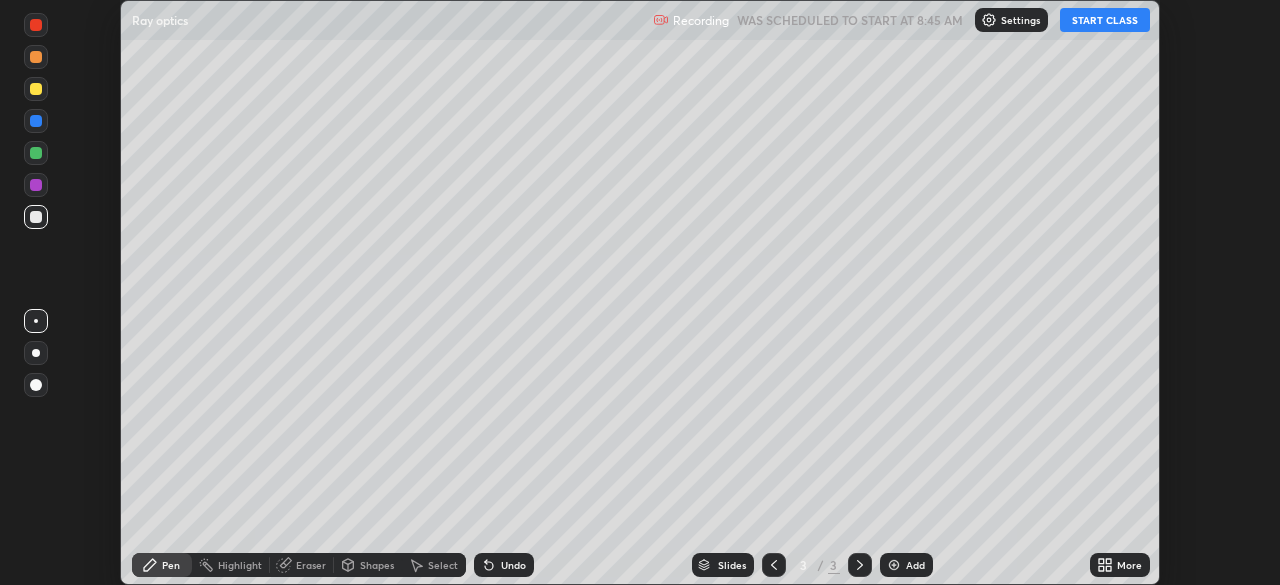 click on "START CLASS" at bounding box center (1105, 20) 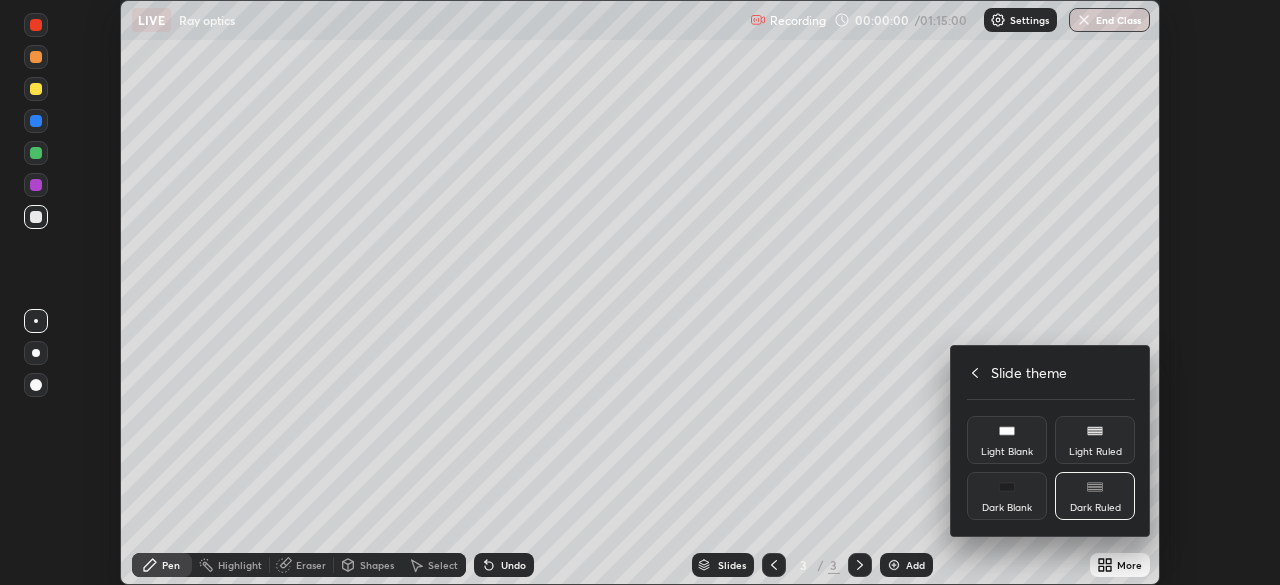click 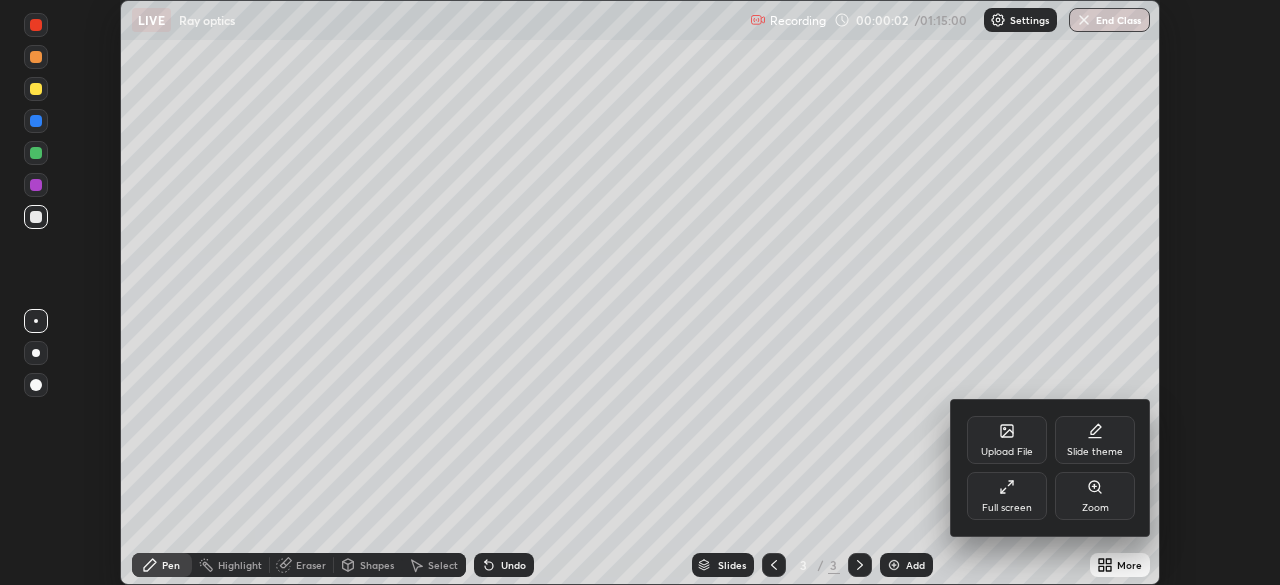 click on "Slide theme" at bounding box center [1095, 440] 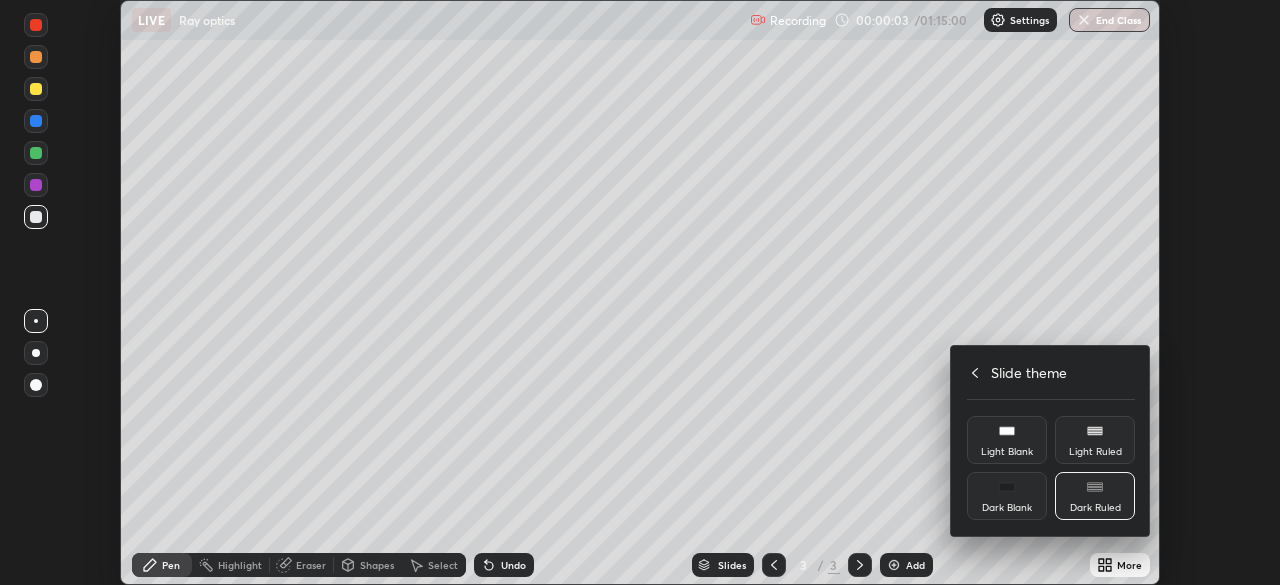 click 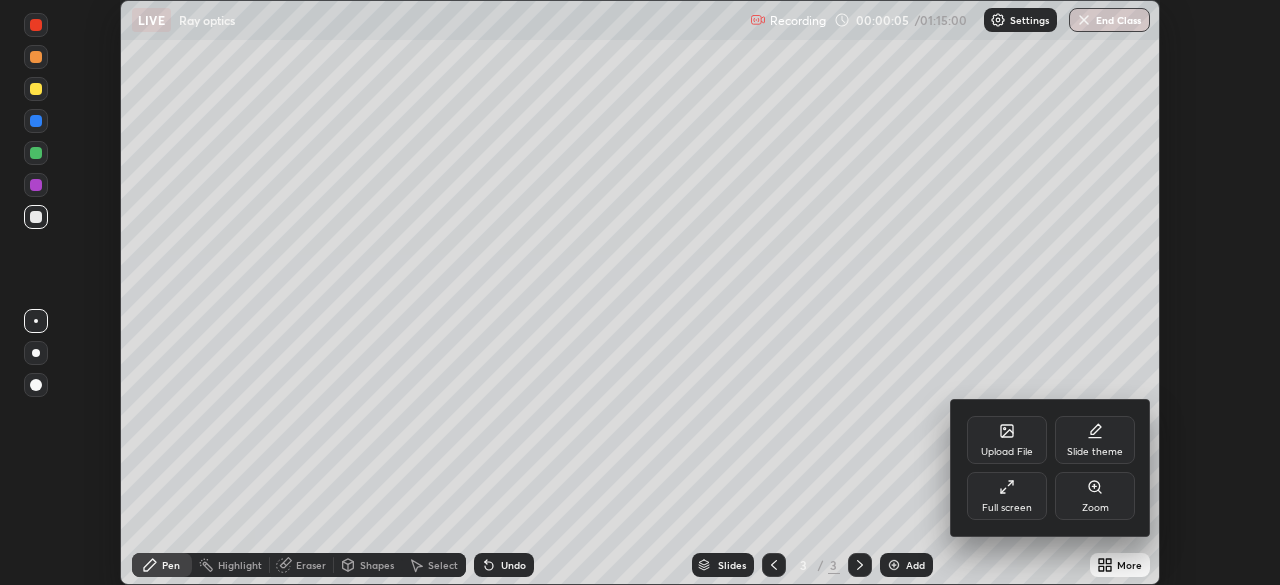 click 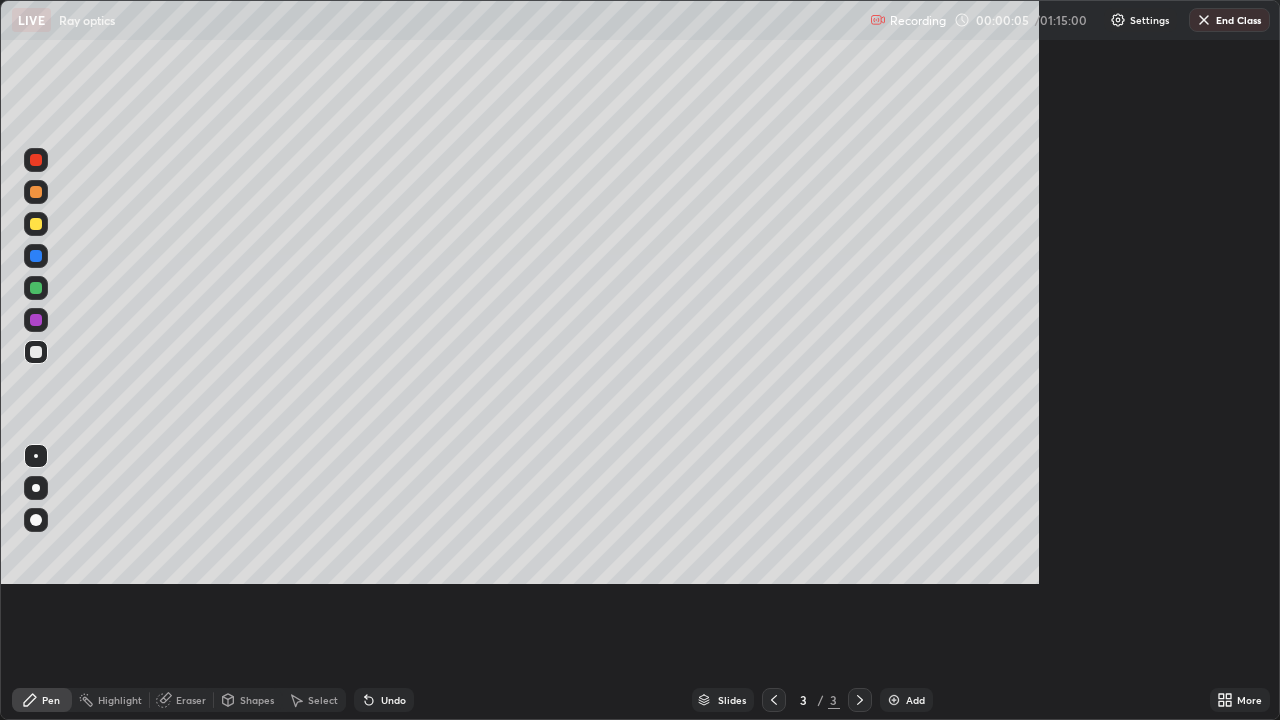 scroll, scrollTop: 99280, scrollLeft: 98720, axis: both 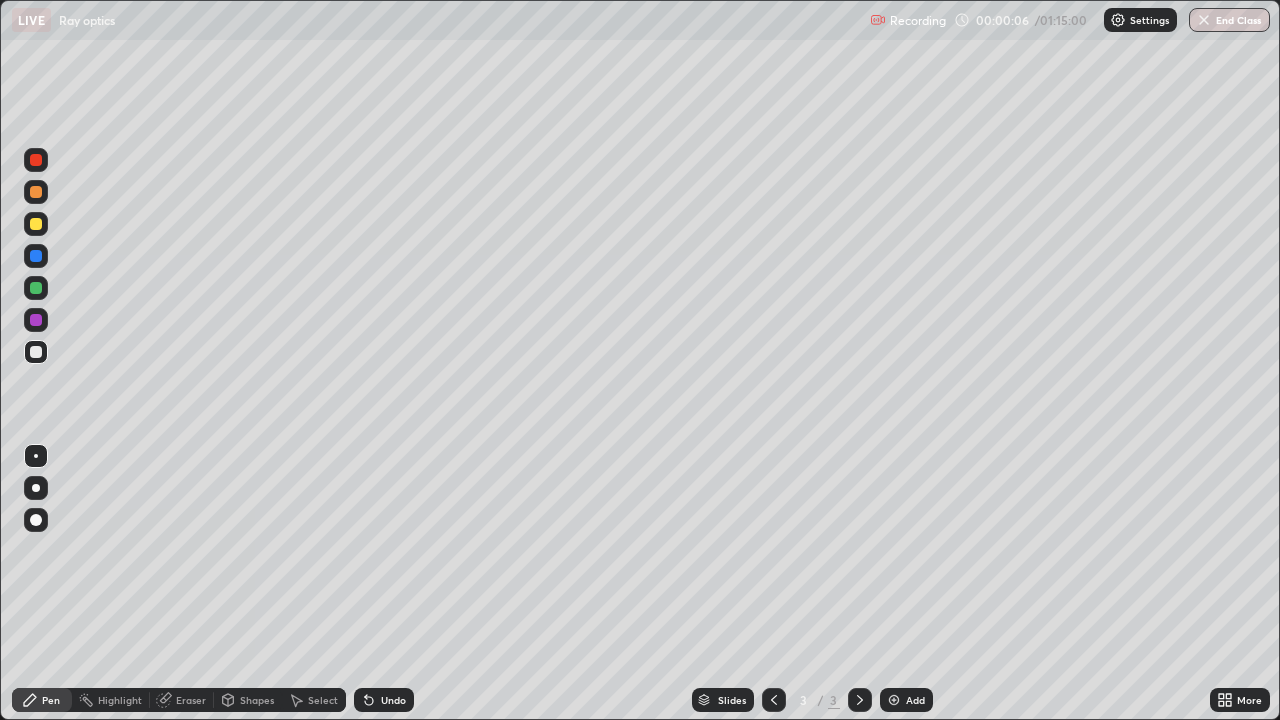 click on "Add" at bounding box center (906, 700) 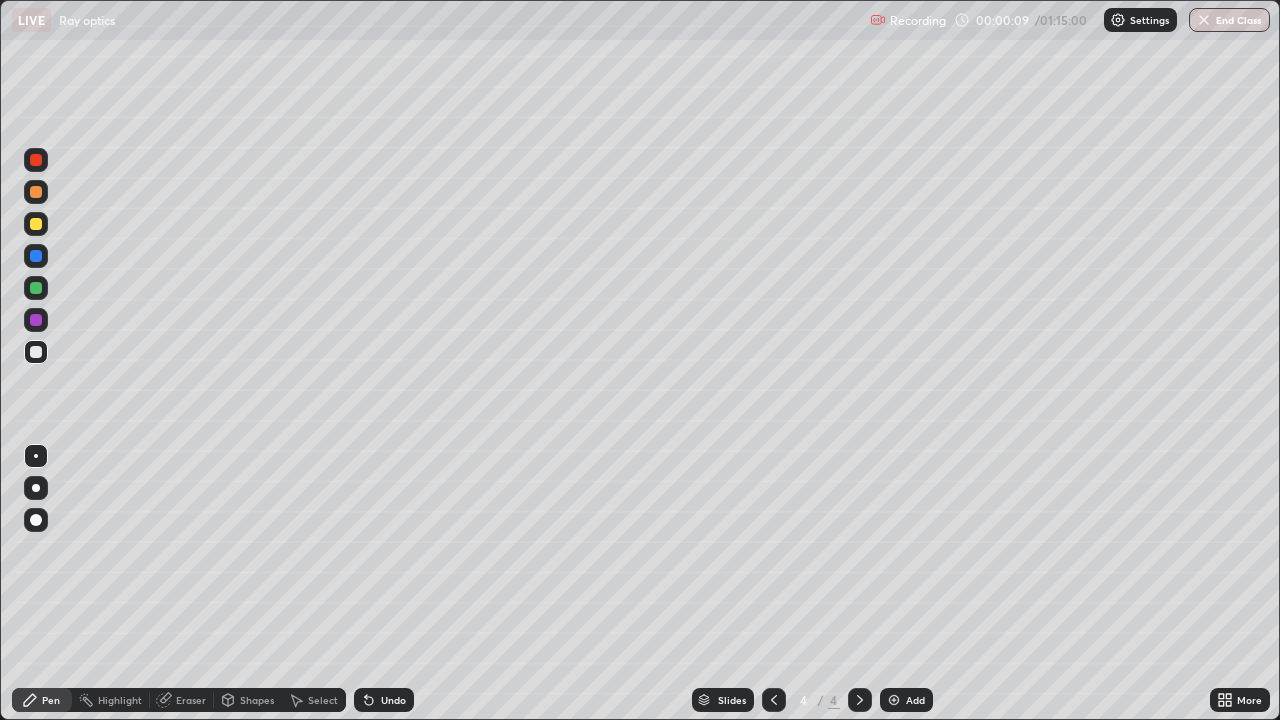 click at bounding box center (36, 224) 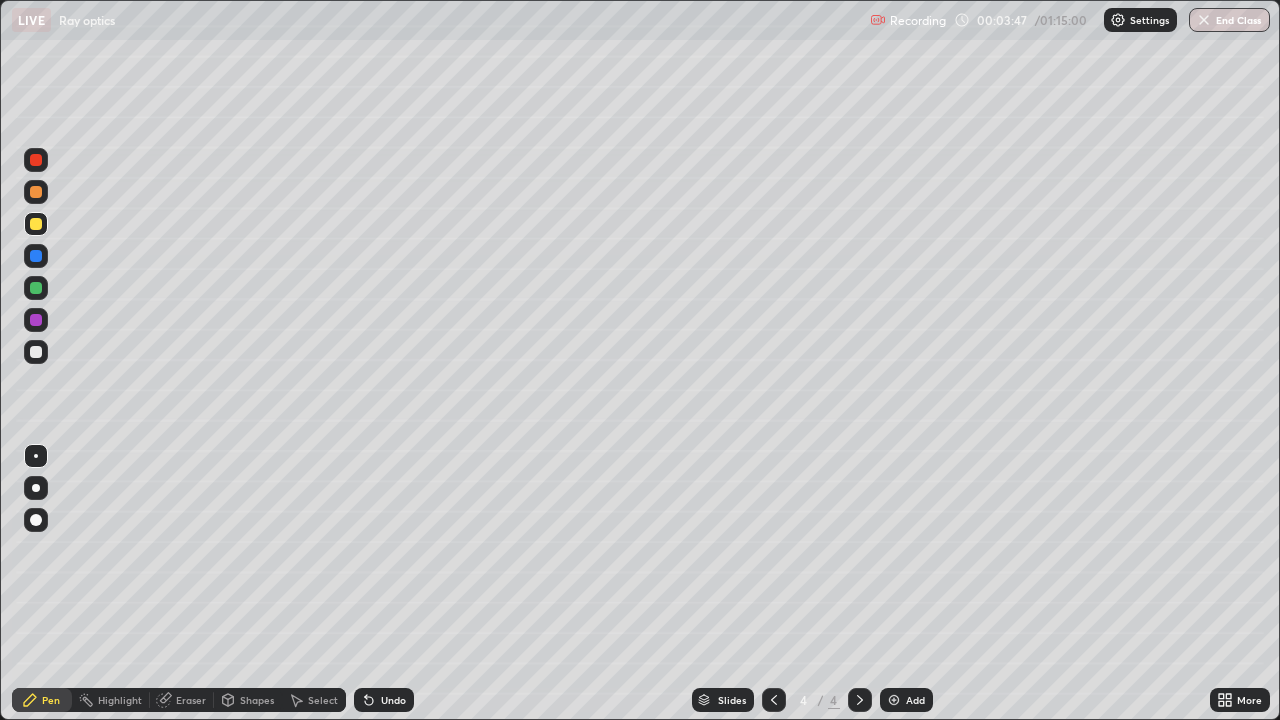 click at bounding box center [36, 488] 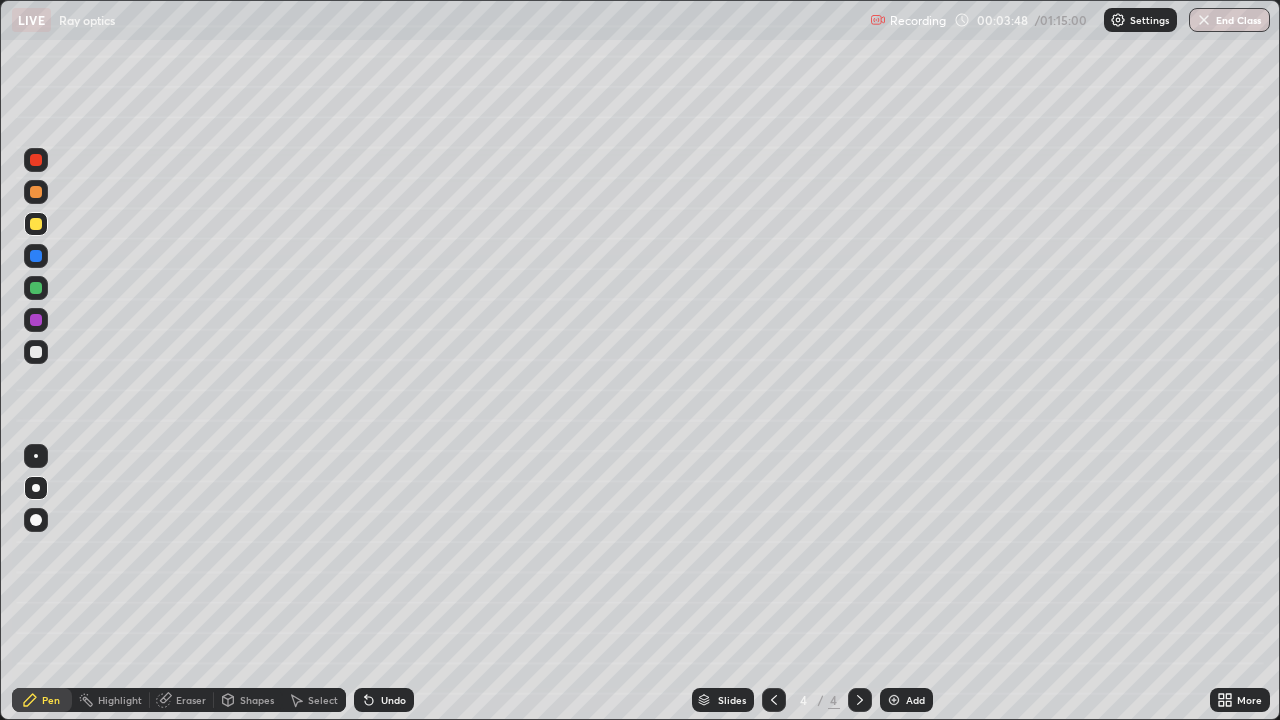 click on "Undo" at bounding box center [393, 700] 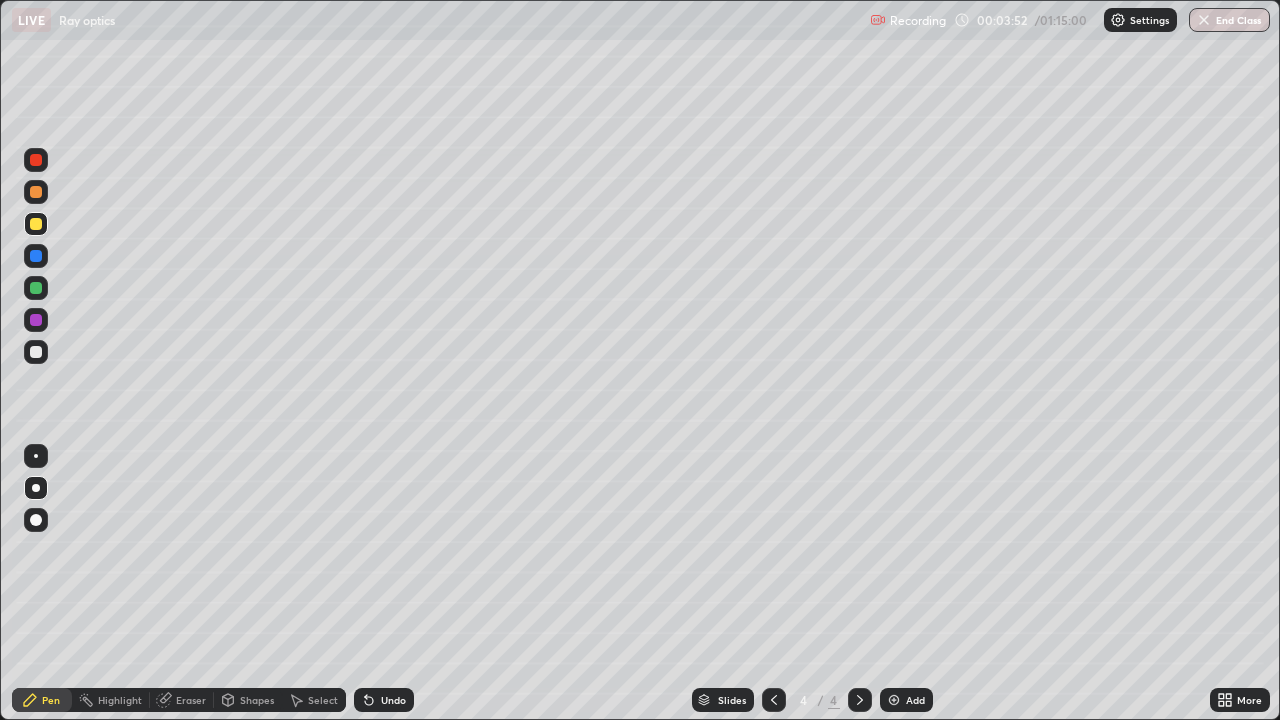 click on "Undo" at bounding box center (384, 700) 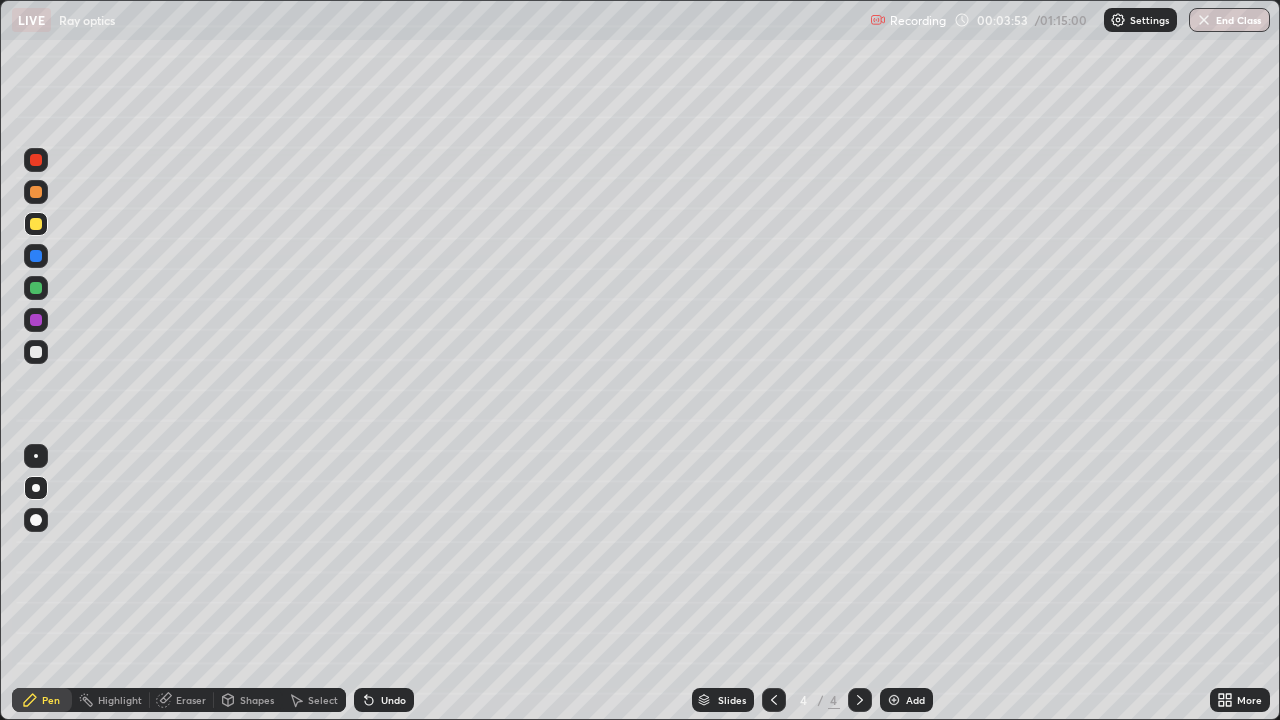 click on "Undo" at bounding box center [393, 700] 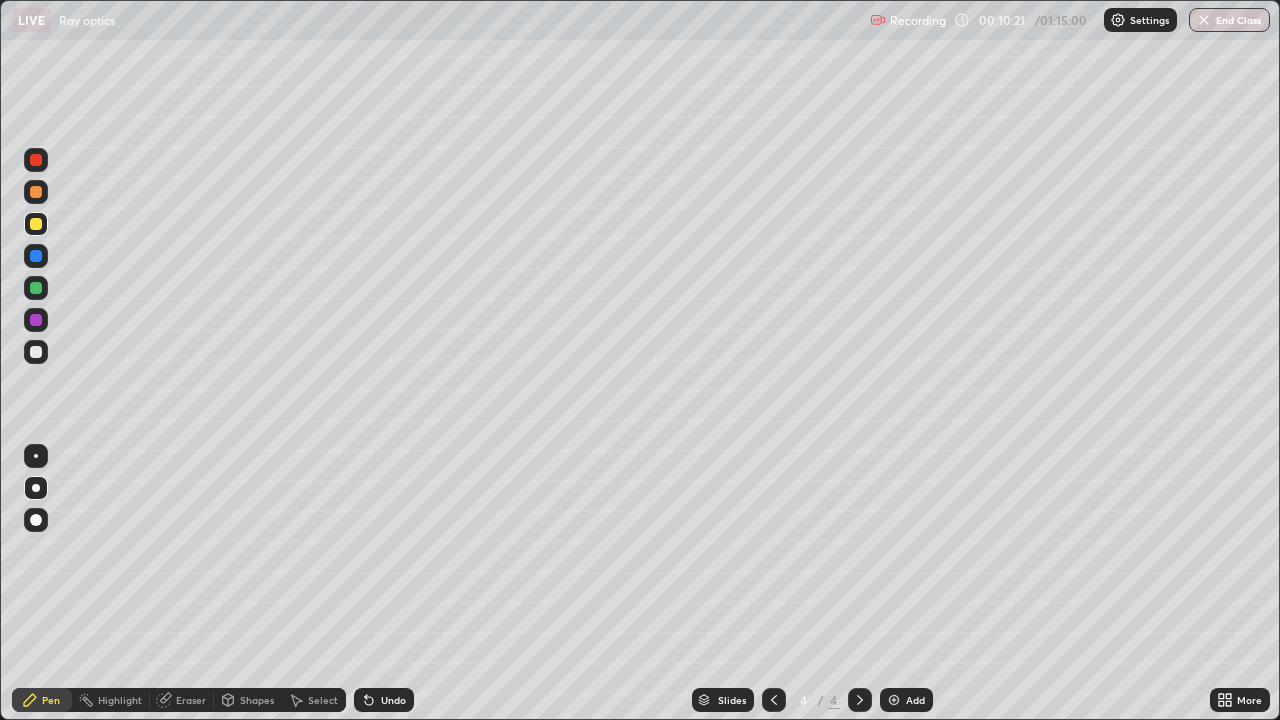 click on "Slides 4 / 4 Add" at bounding box center (812, 700) 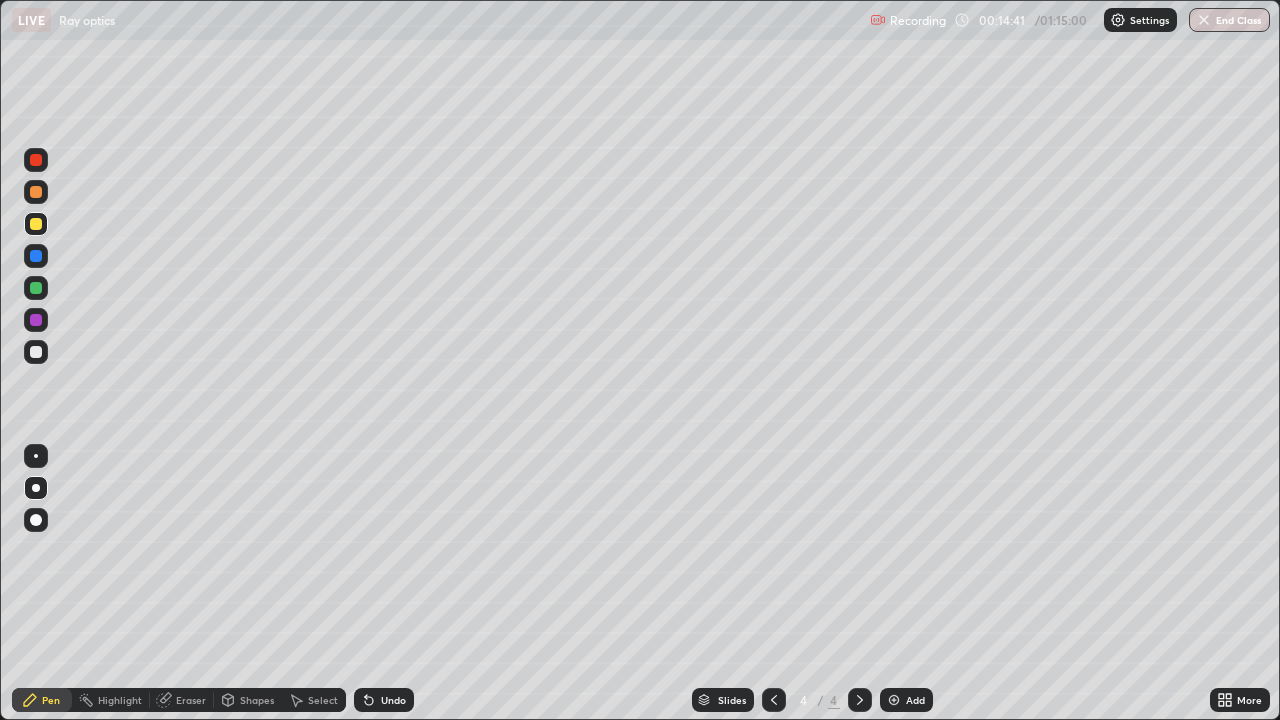 click at bounding box center [36, 352] 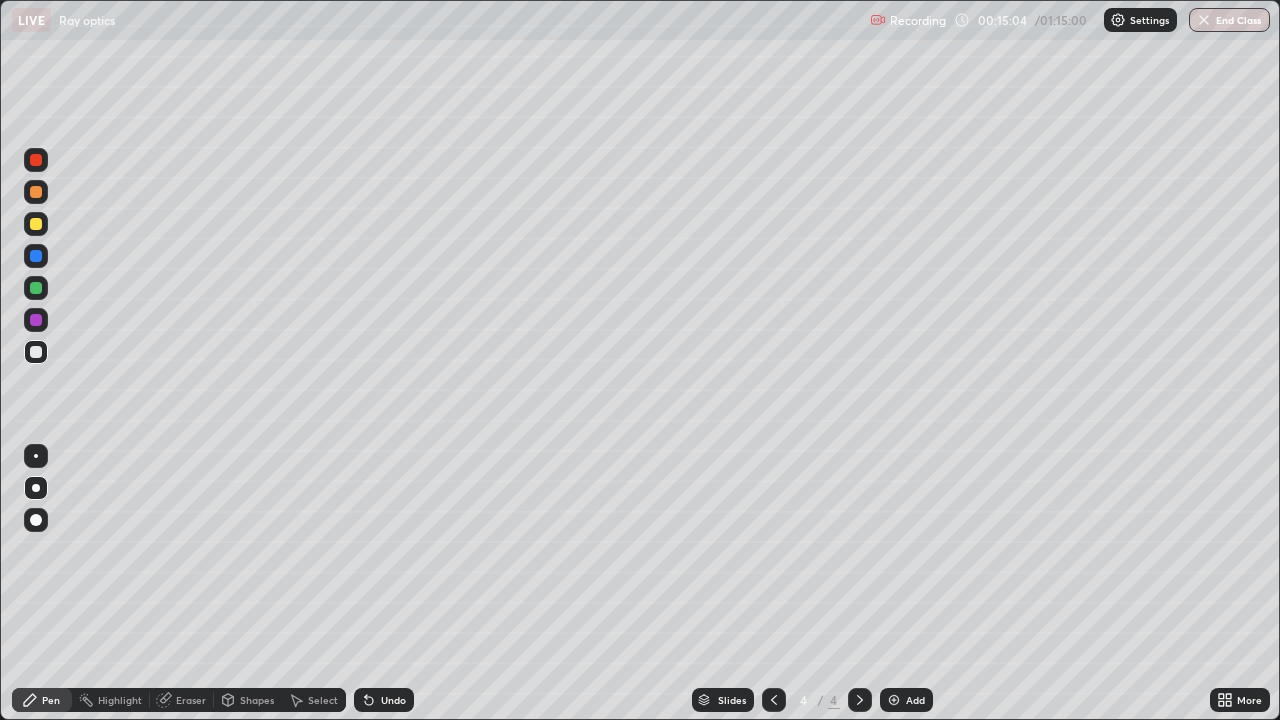 click on "Undo" at bounding box center [393, 700] 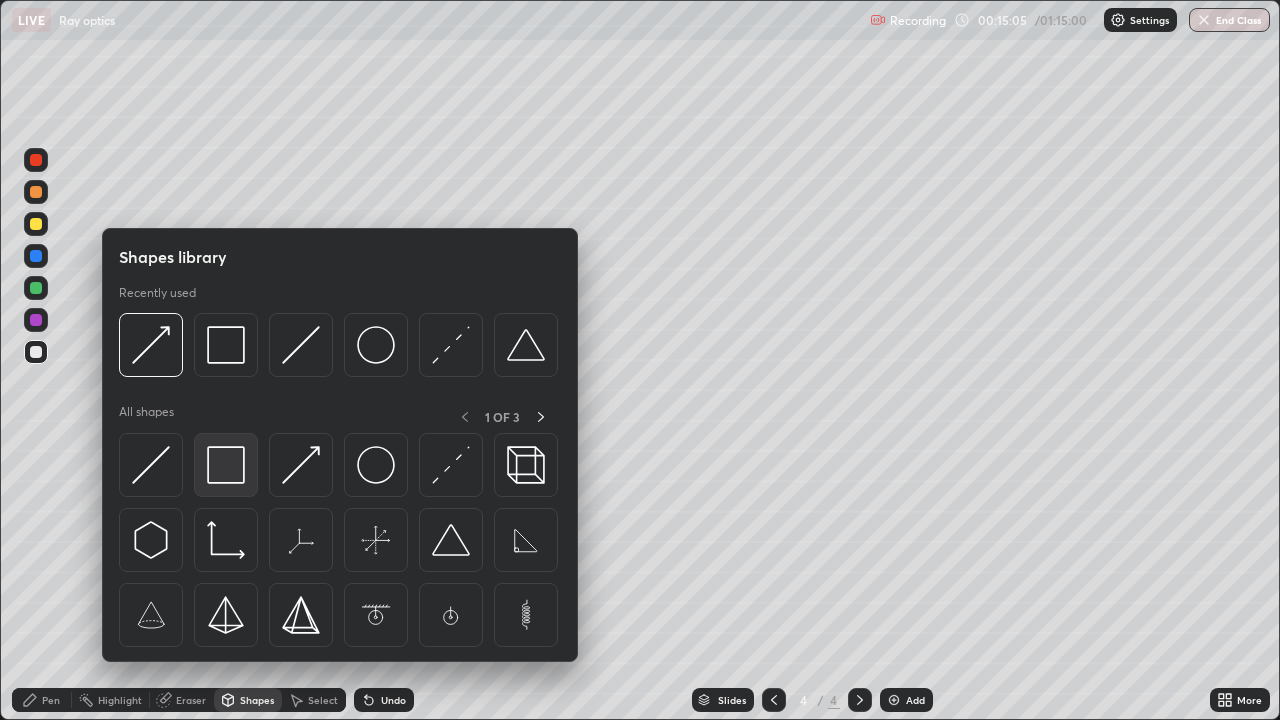 click at bounding box center [226, 465] 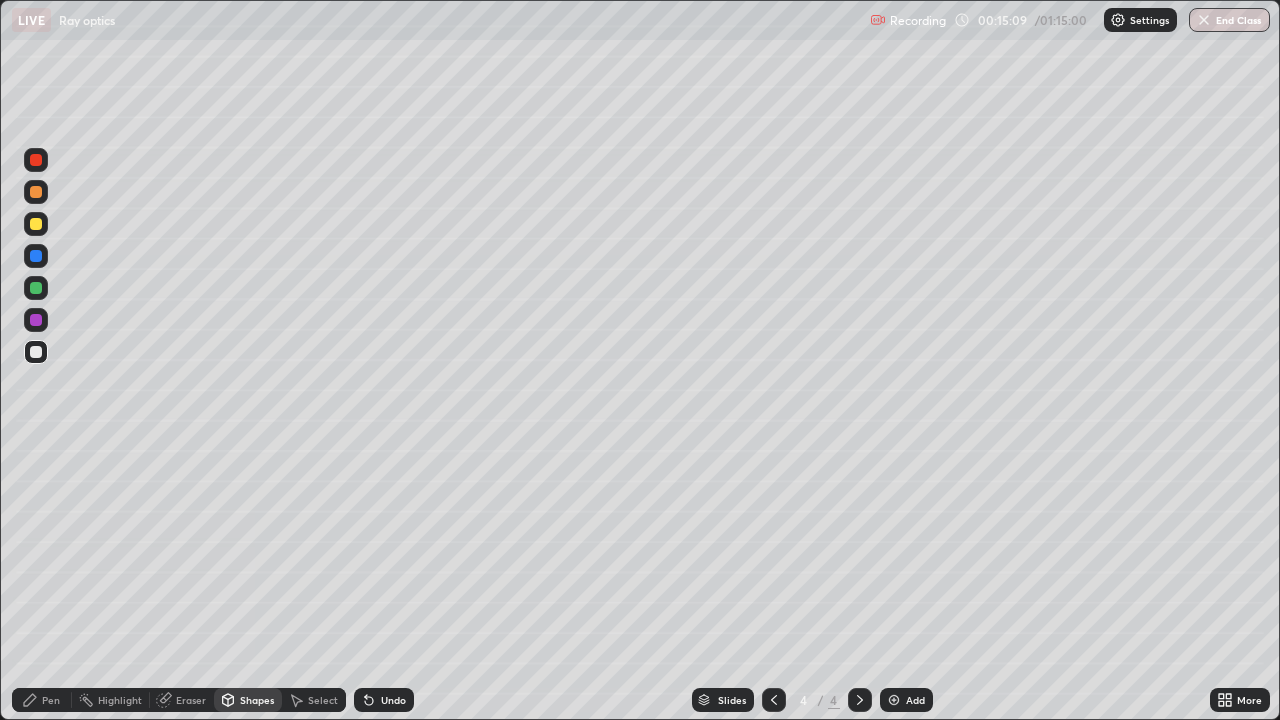 click on "Pen" at bounding box center [51, 700] 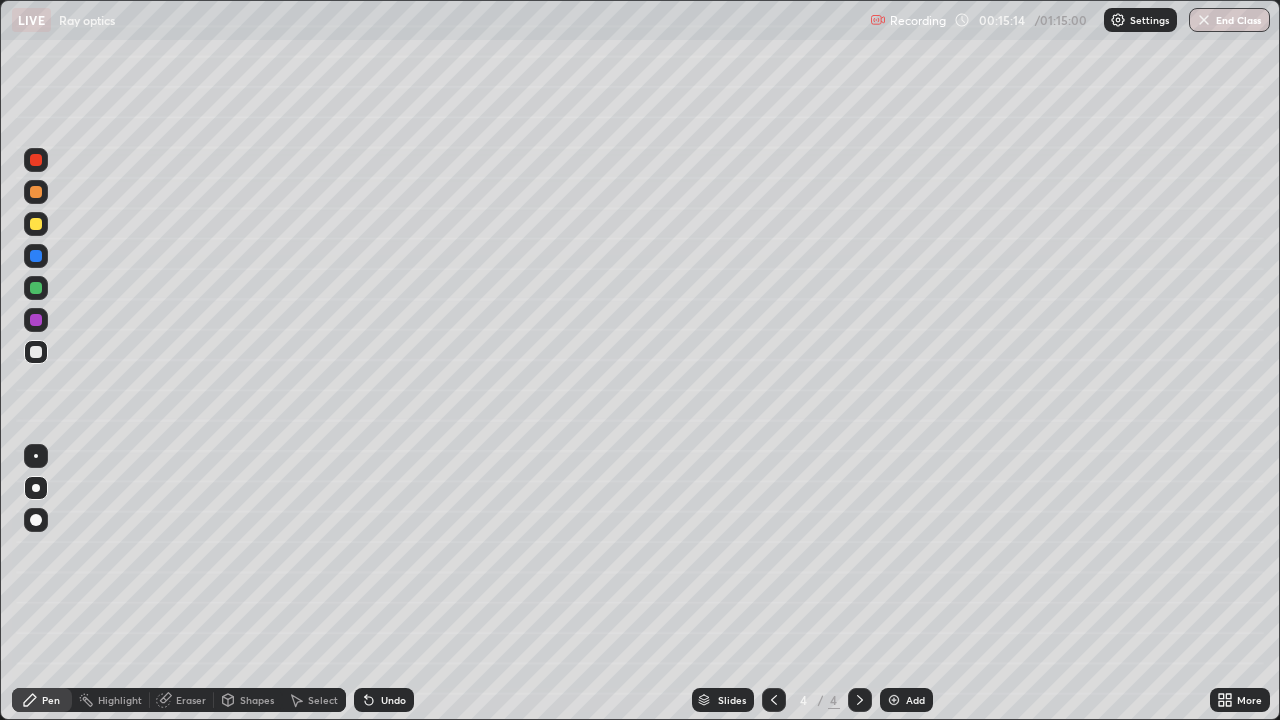 click on "Shapes" at bounding box center [257, 700] 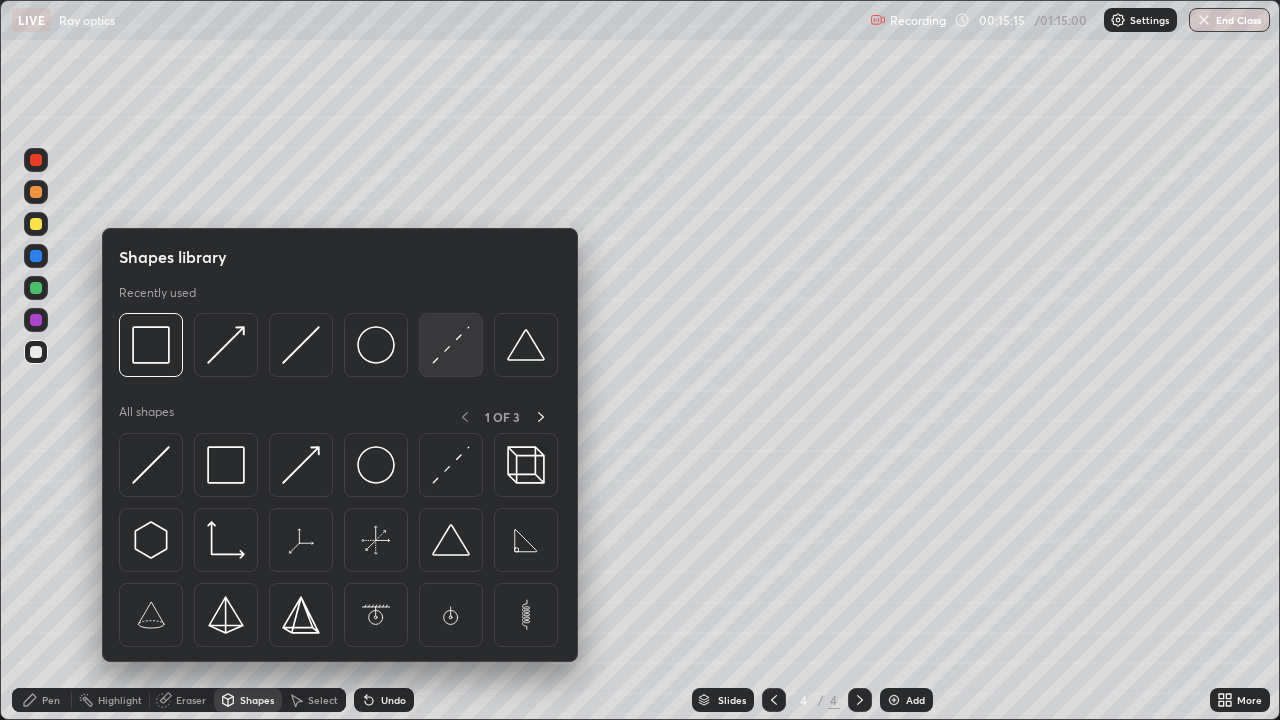 click at bounding box center (451, 345) 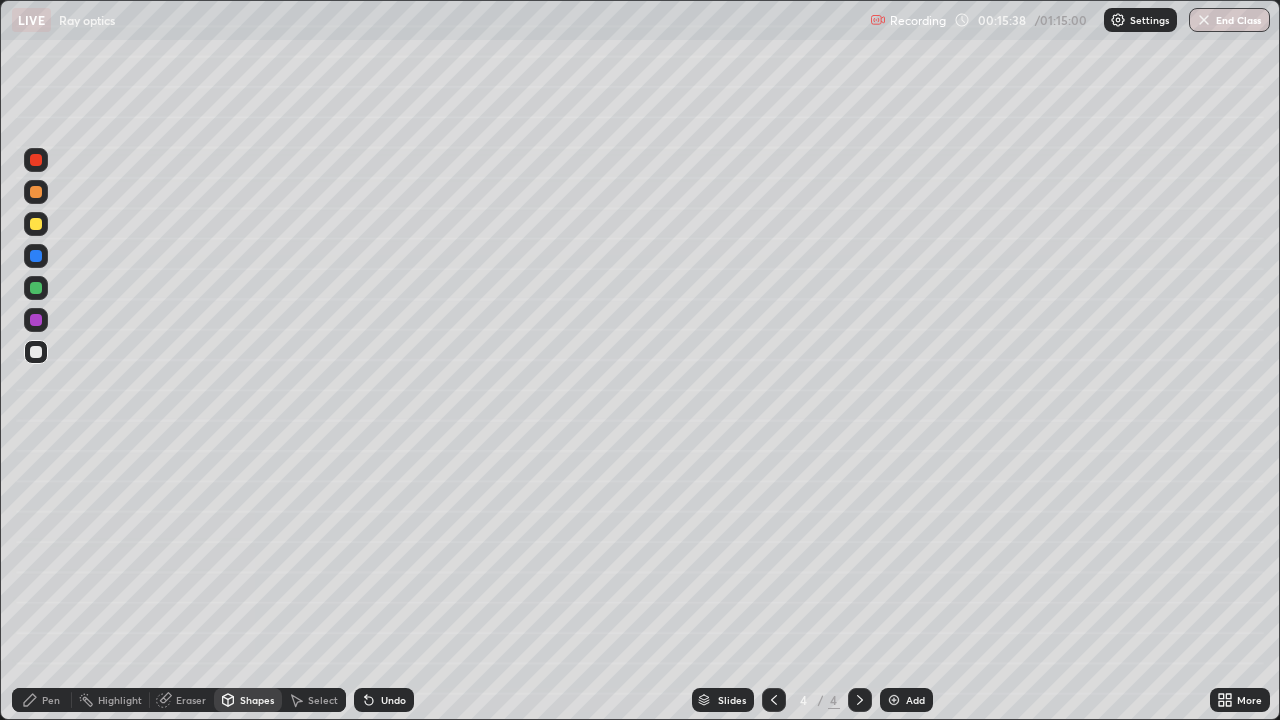 click at bounding box center [36, 224] 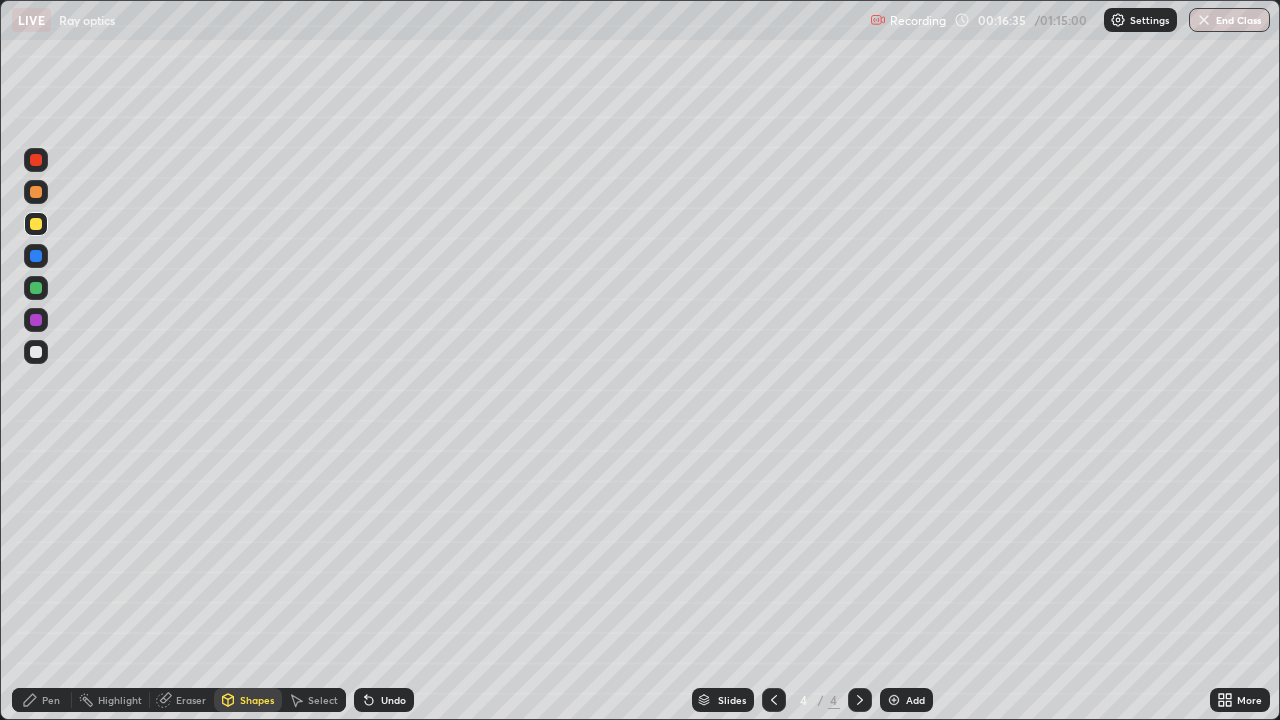 click on "Pen" at bounding box center (51, 700) 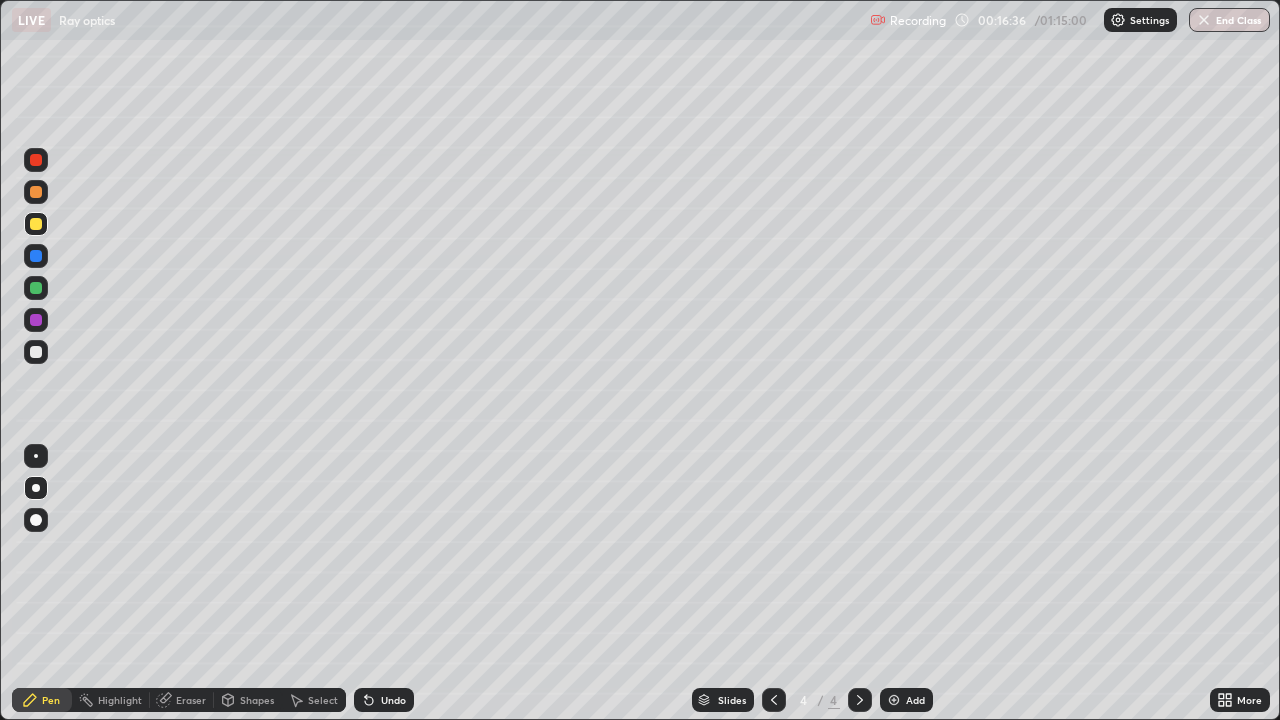 click on "Undo" at bounding box center (393, 700) 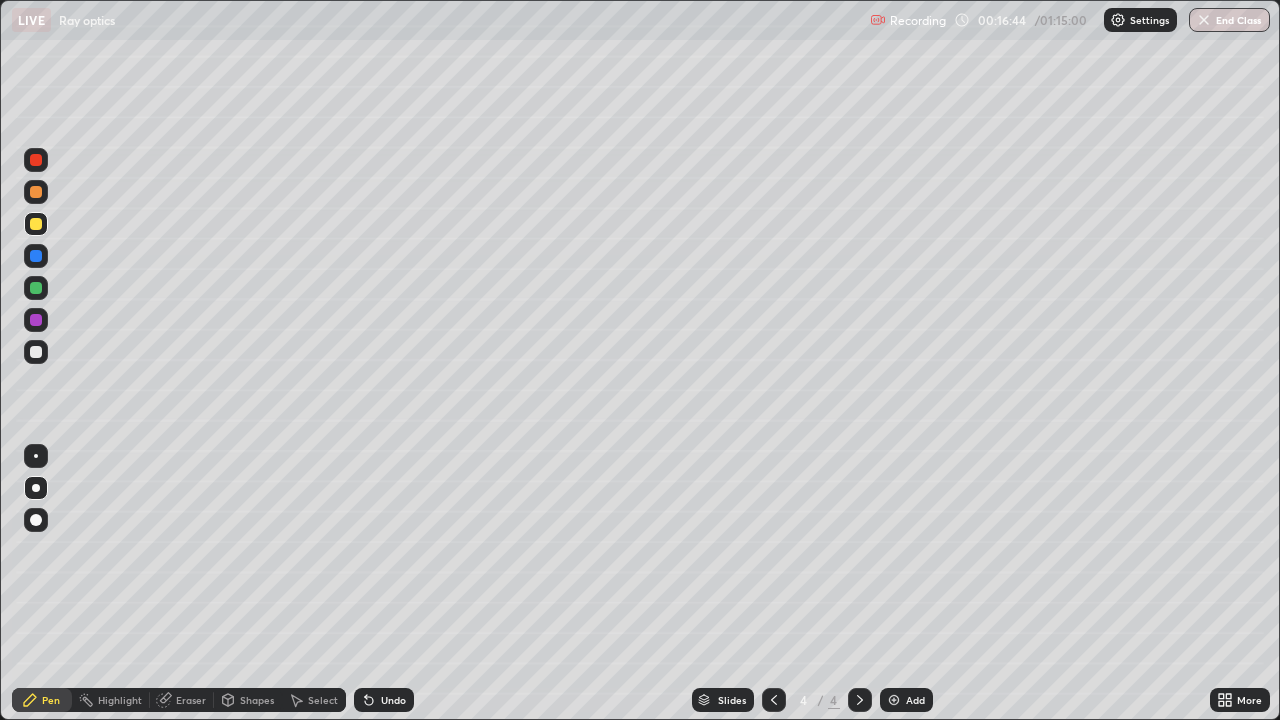 click on "Undo" at bounding box center (393, 700) 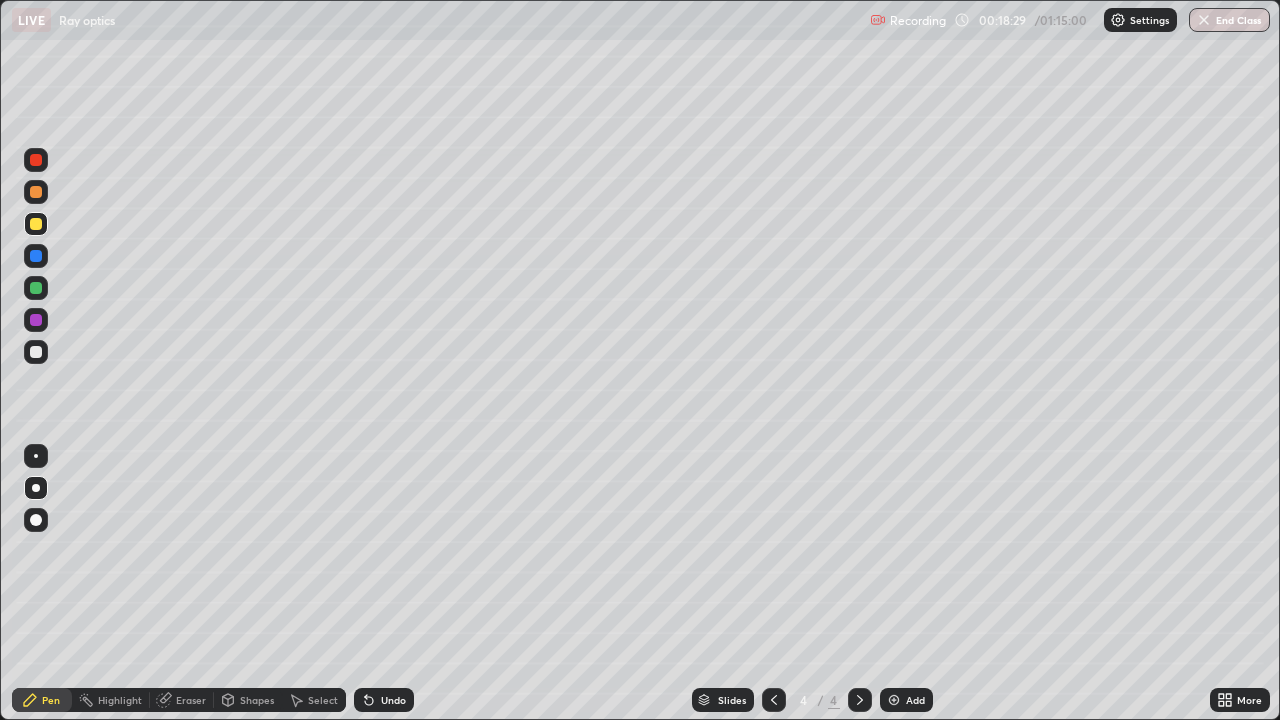 click at bounding box center (36, 160) 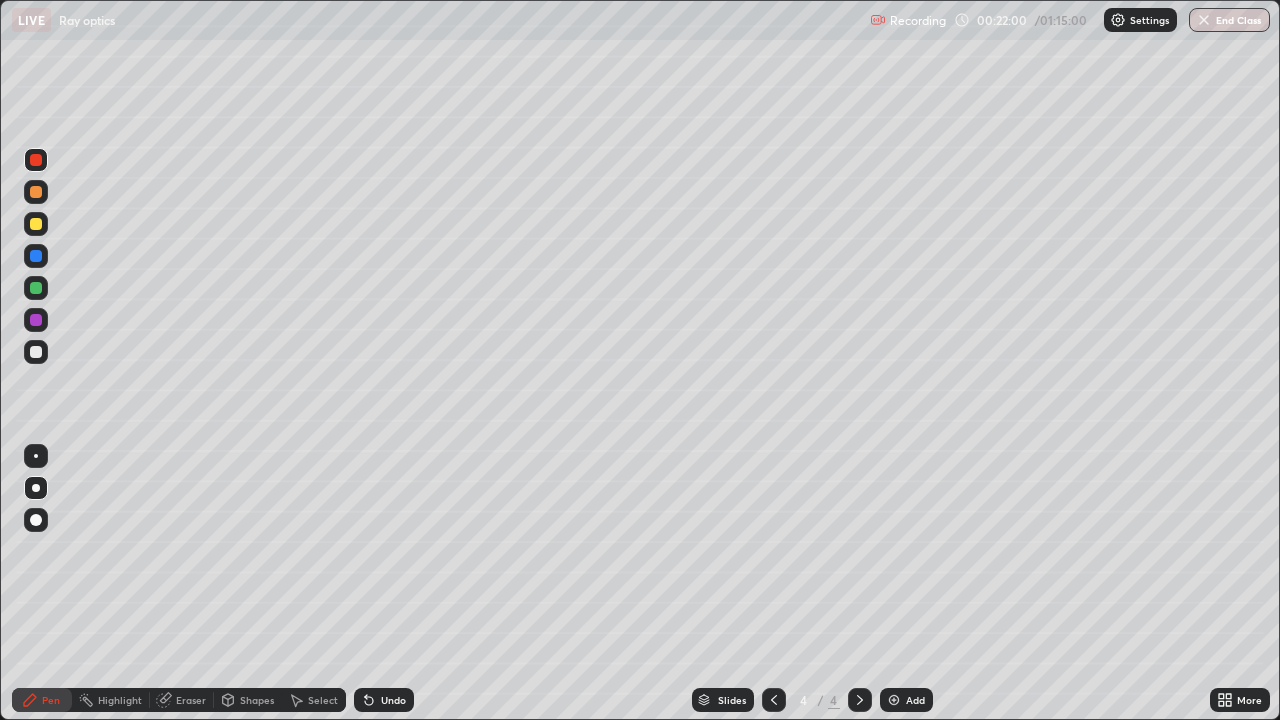 click at bounding box center [36, 352] 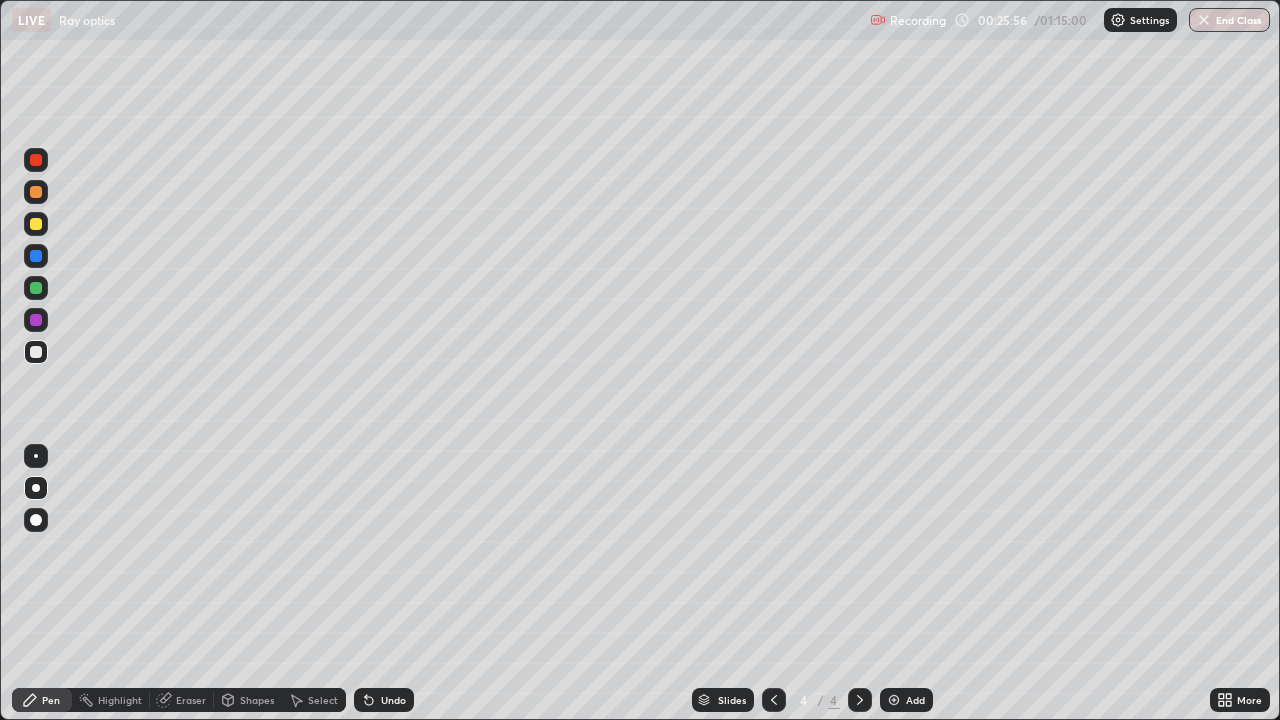 click at bounding box center [894, 700] 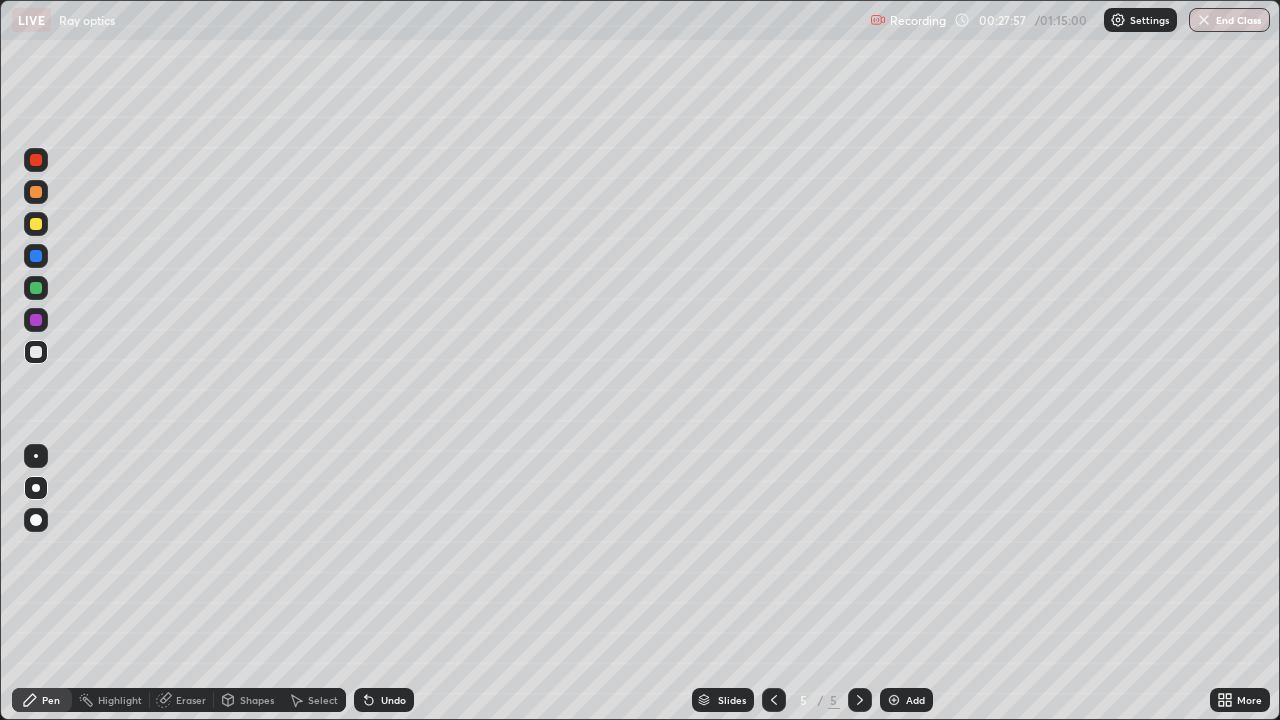 click at bounding box center (36, 224) 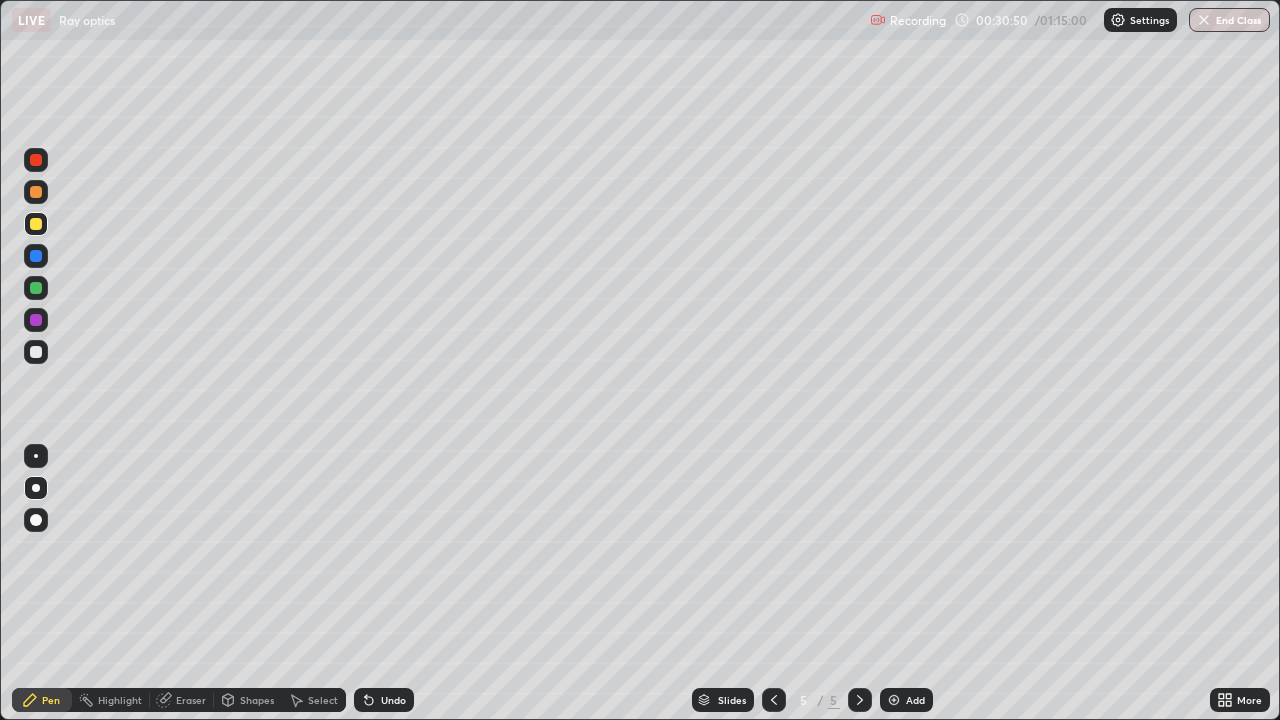 click on "Eraser" at bounding box center (191, 700) 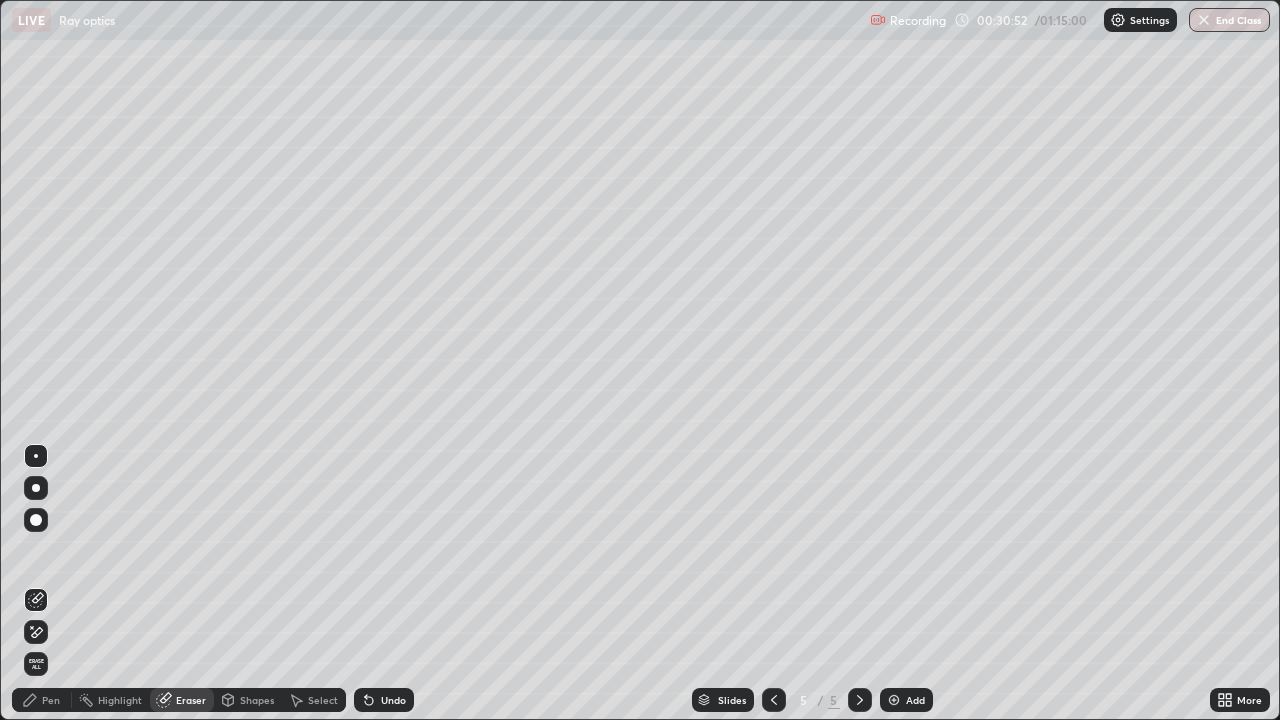 click on "Pen" at bounding box center (42, 700) 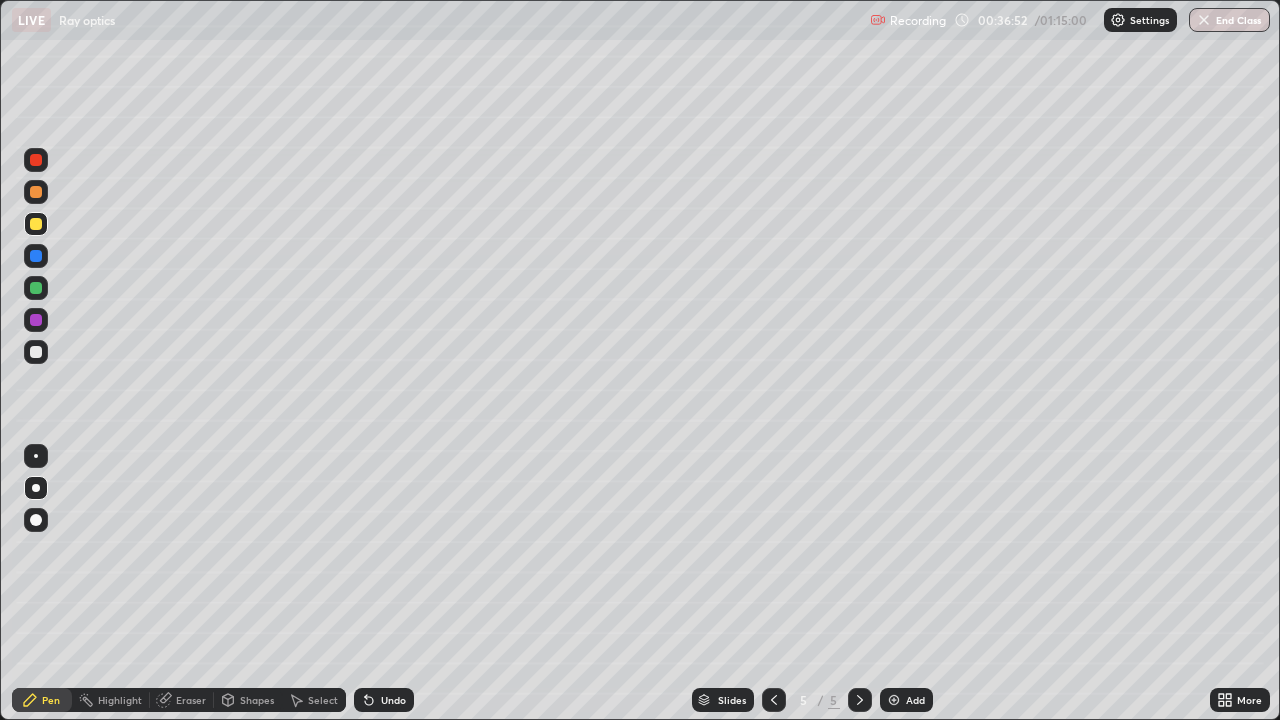 click at bounding box center (894, 700) 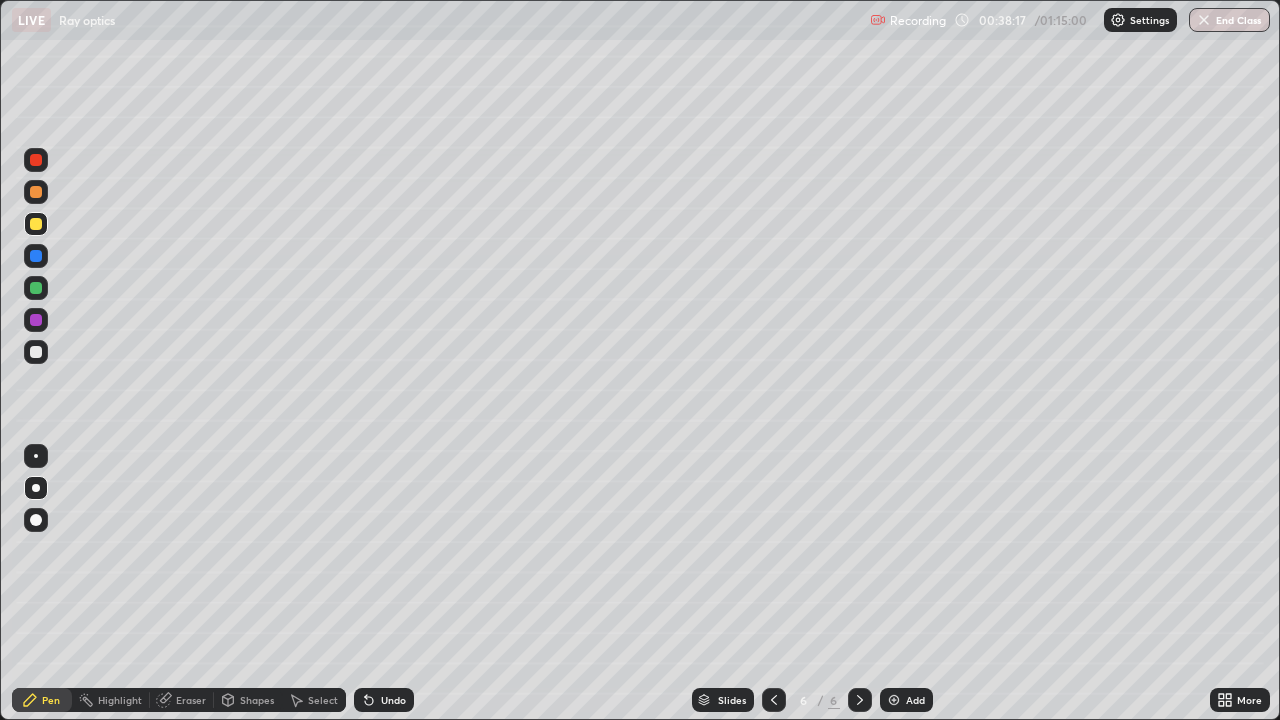 click 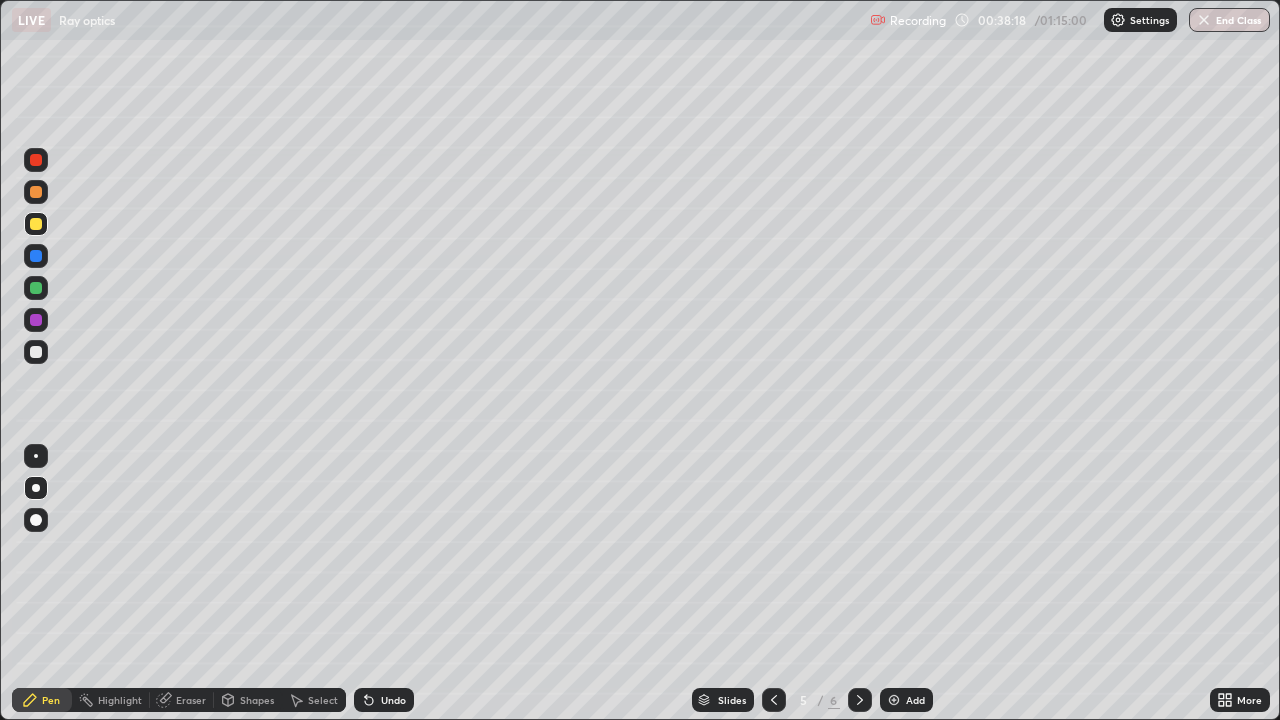 click 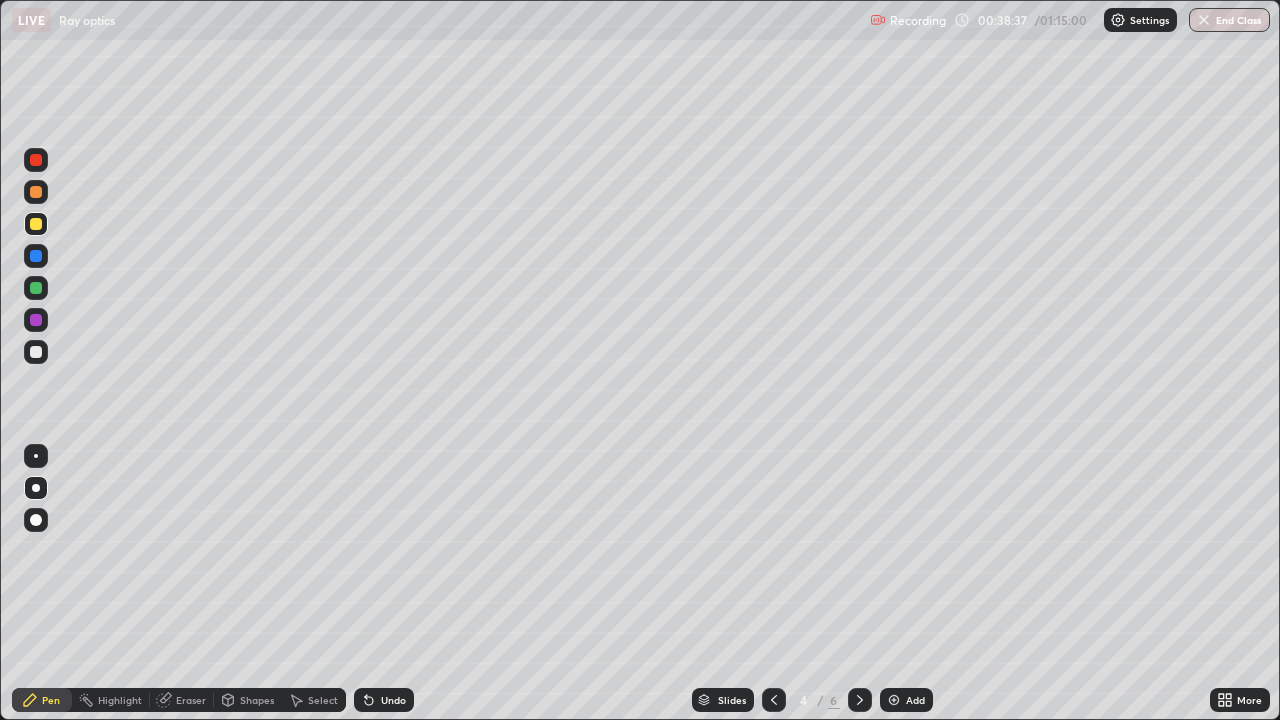 click 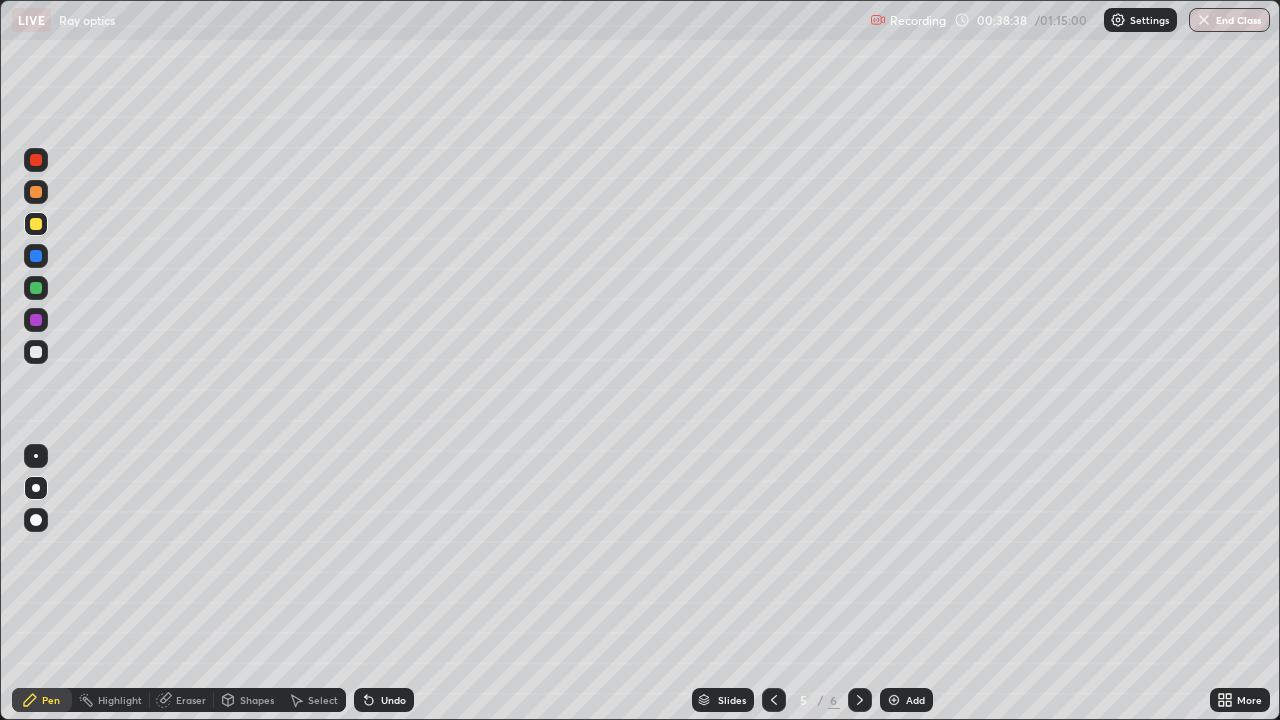 click 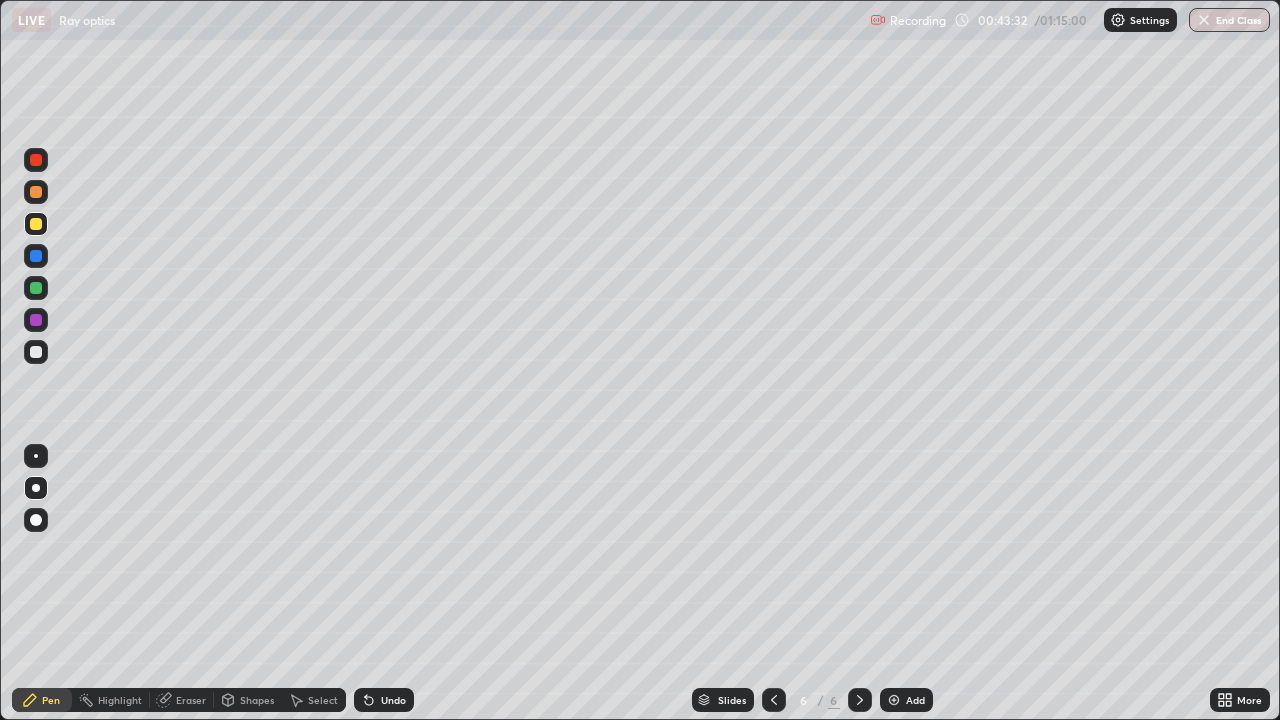 click on "Add" at bounding box center (915, 700) 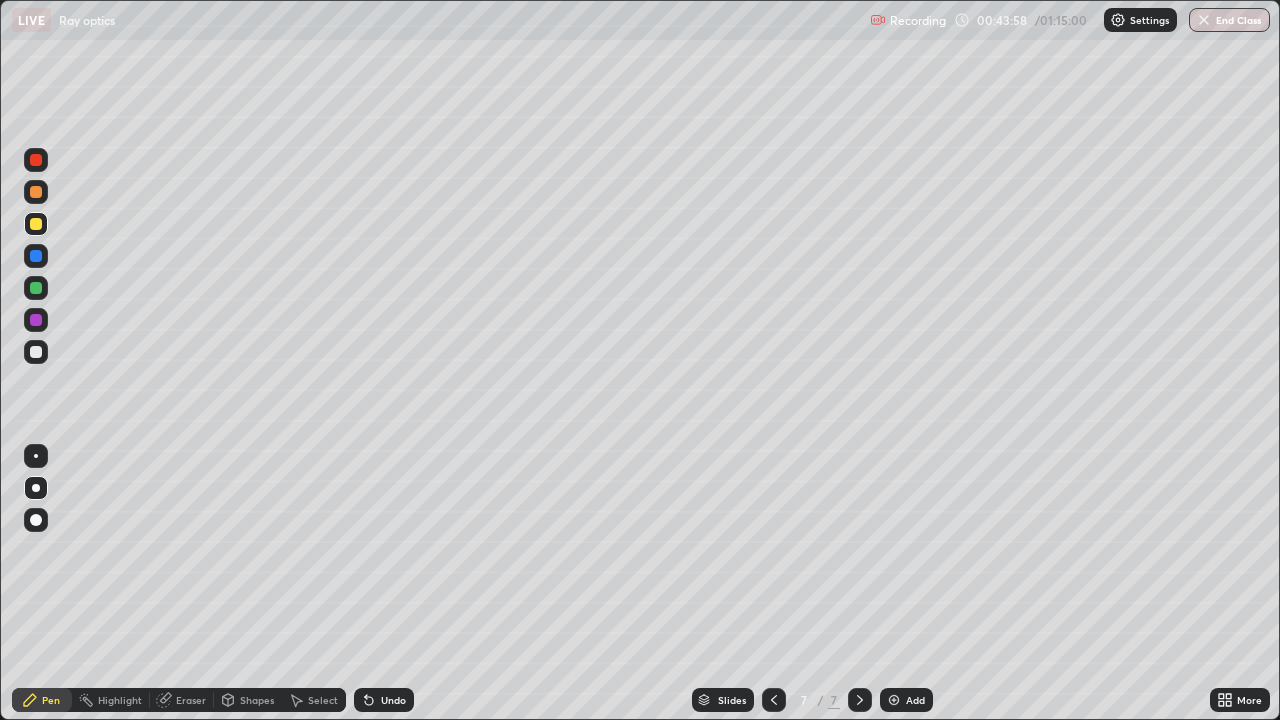 click on "Undo" at bounding box center (393, 700) 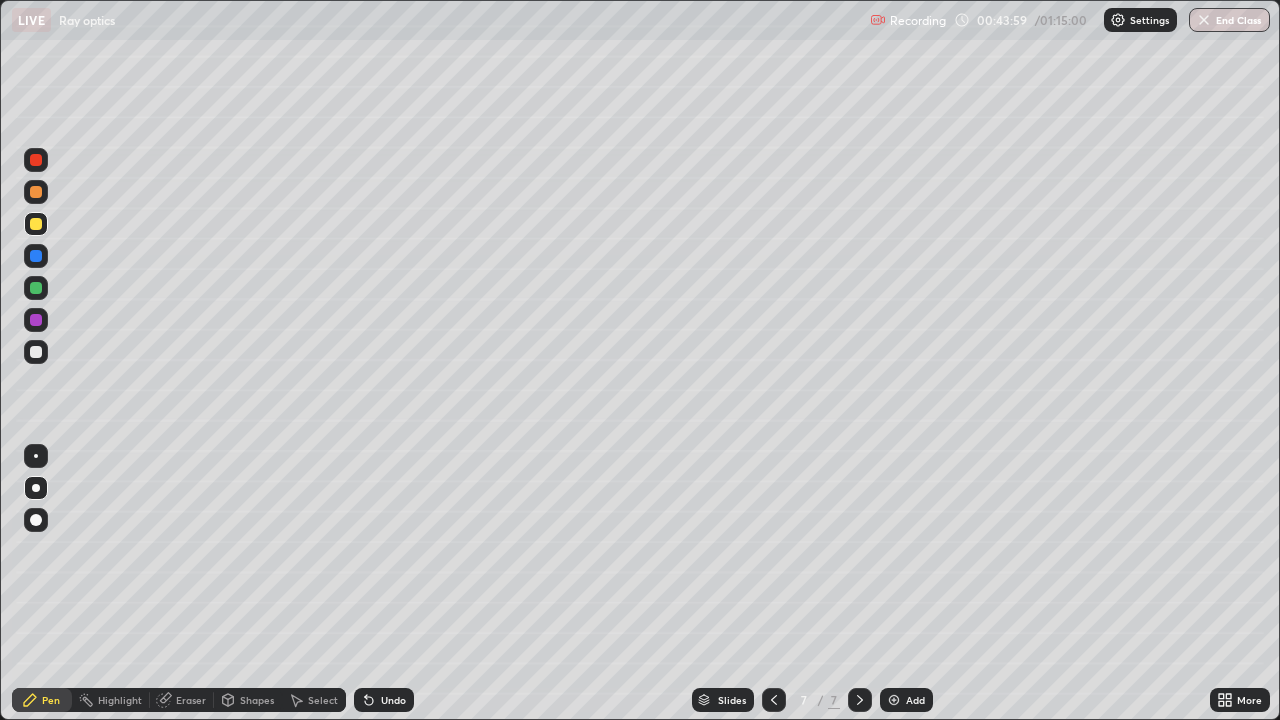 click on "Undo" at bounding box center [393, 700] 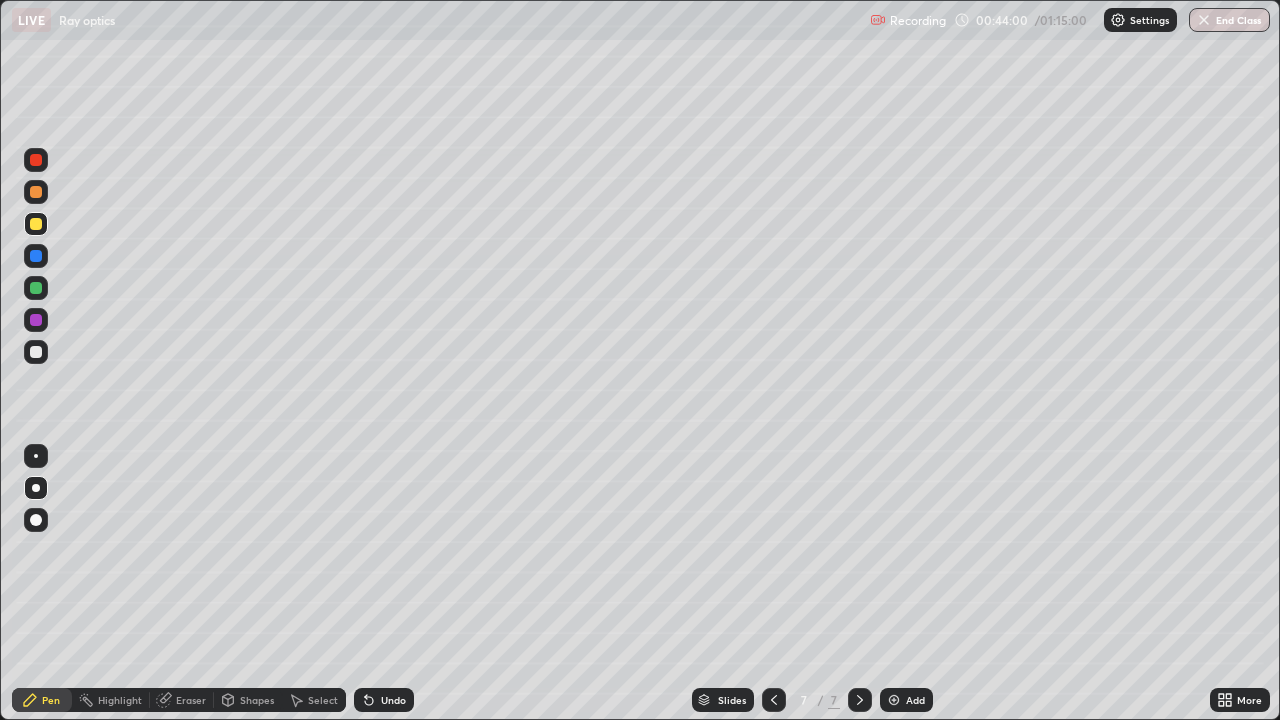 click on "Eraser" at bounding box center [191, 700] 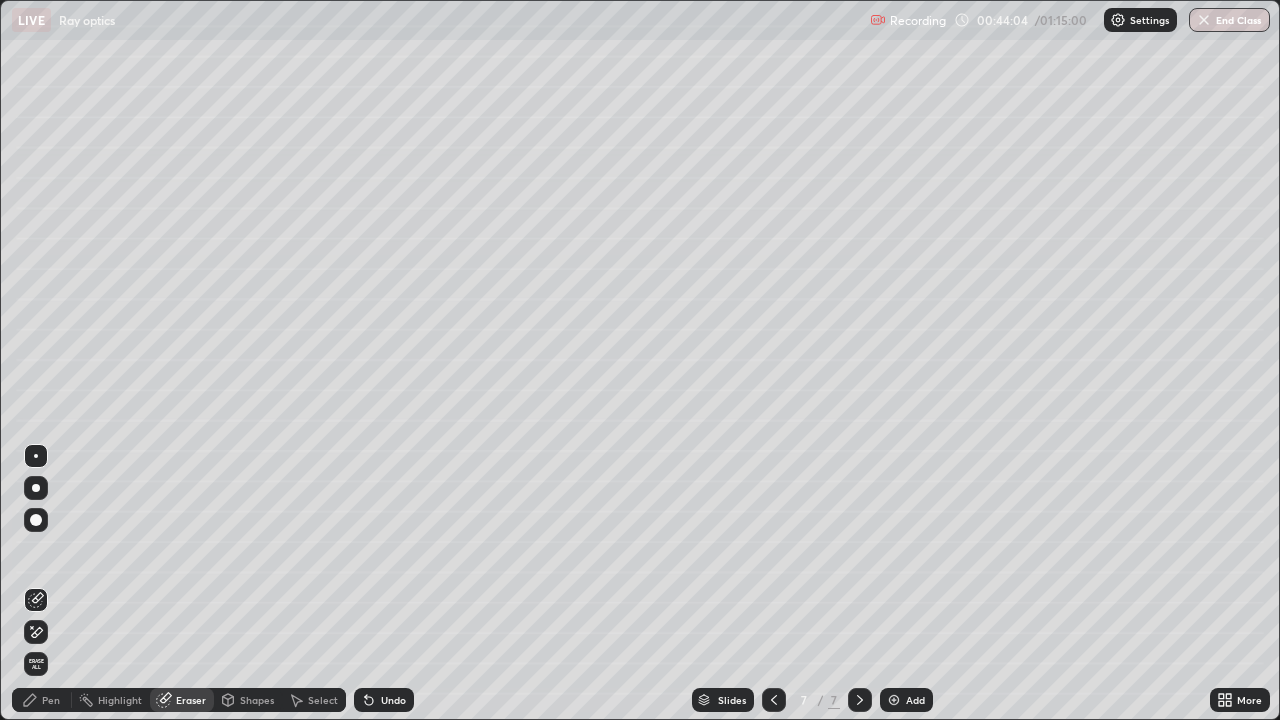 click on "Pen" at bounding box center (51, 700) 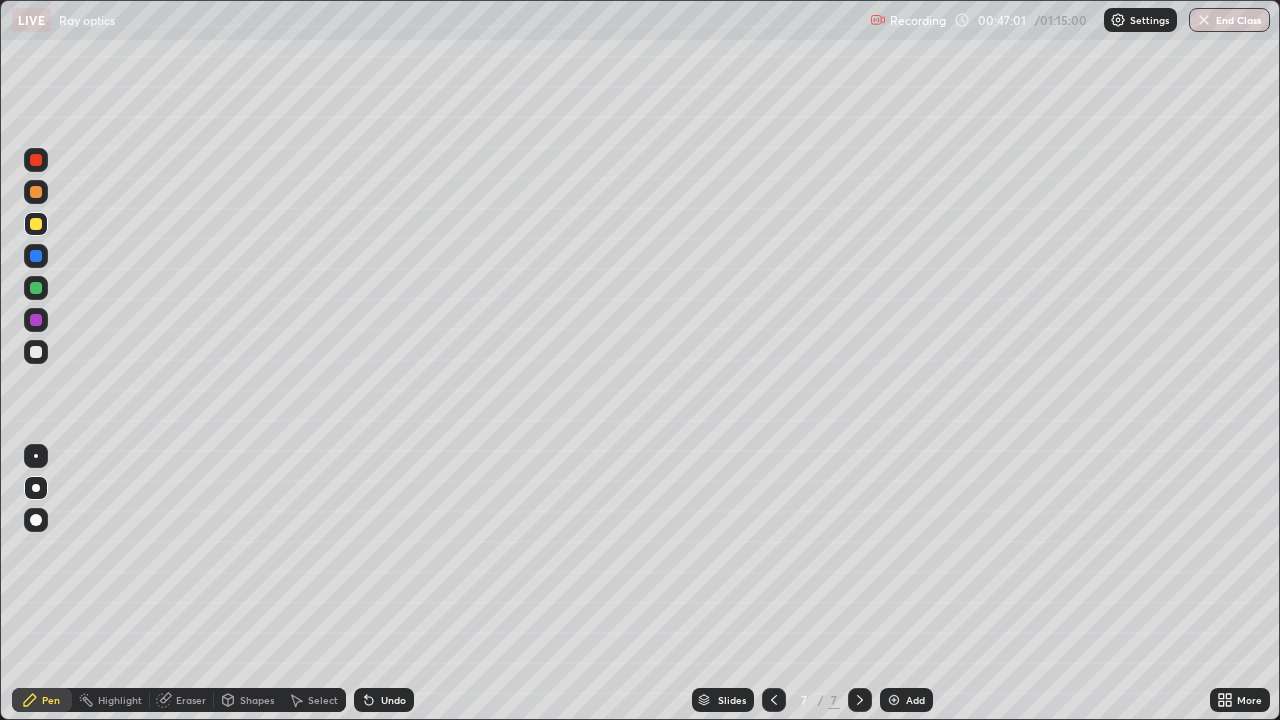 click on "Undo" at bounding box center (393, 700) 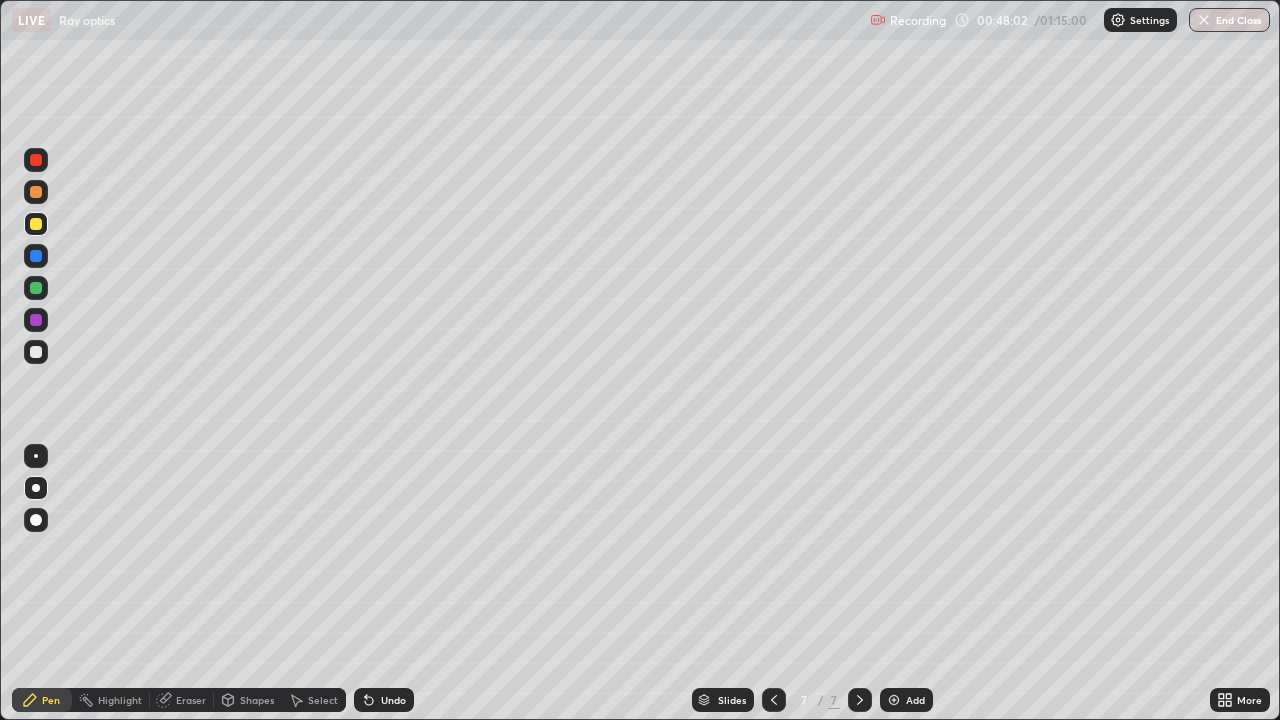 click on "Add" at bounding box center (906, 700) 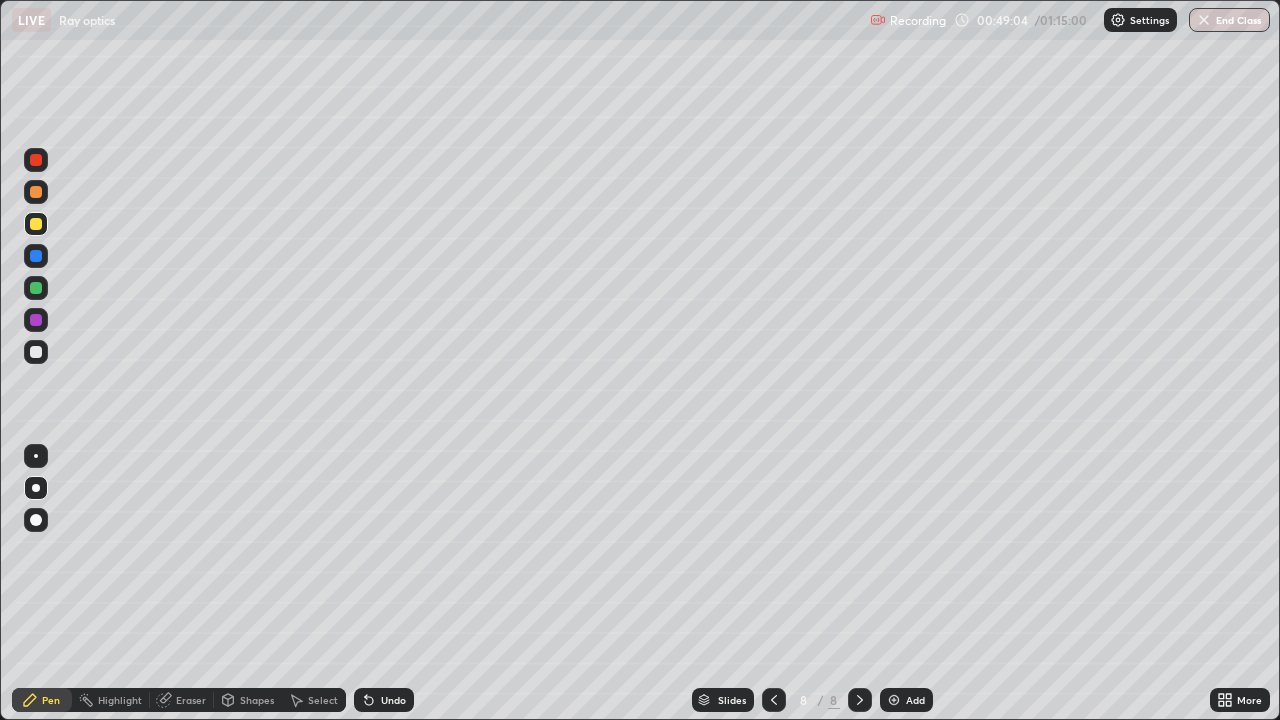 click on "Eraser" at bounding box center (191, 700) 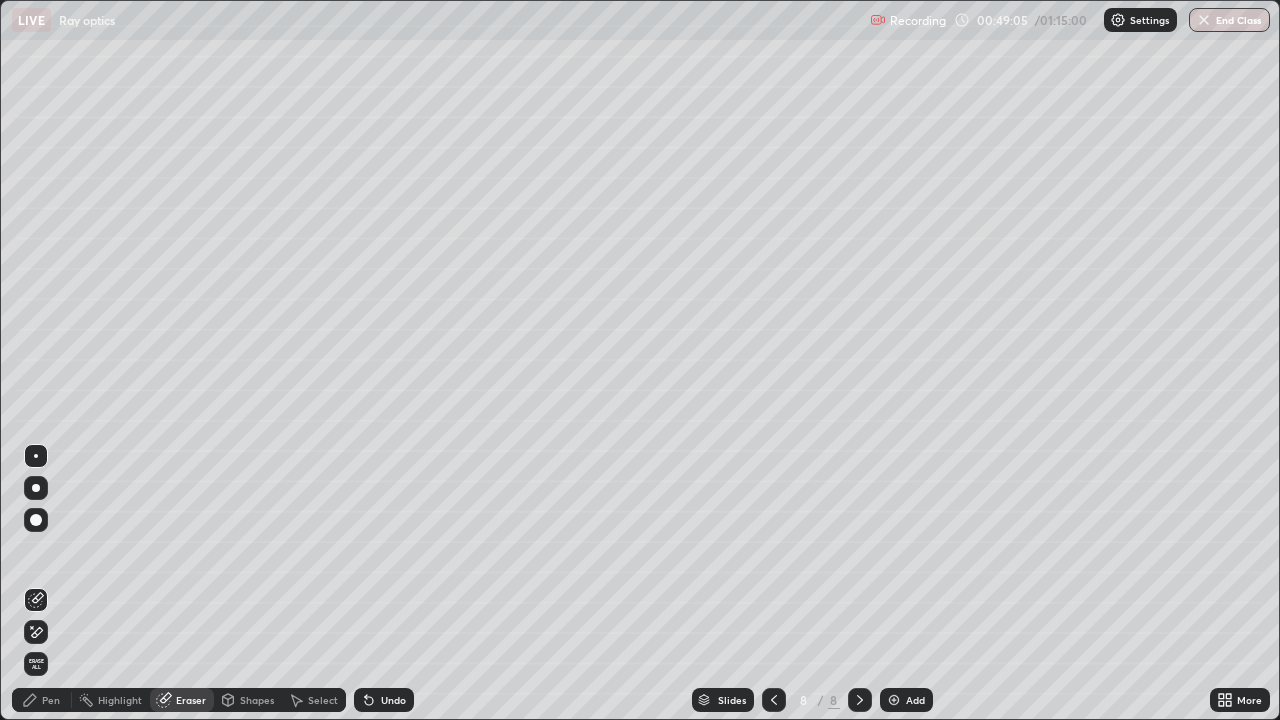 click on "Pen" at bounding box center [51, 700] 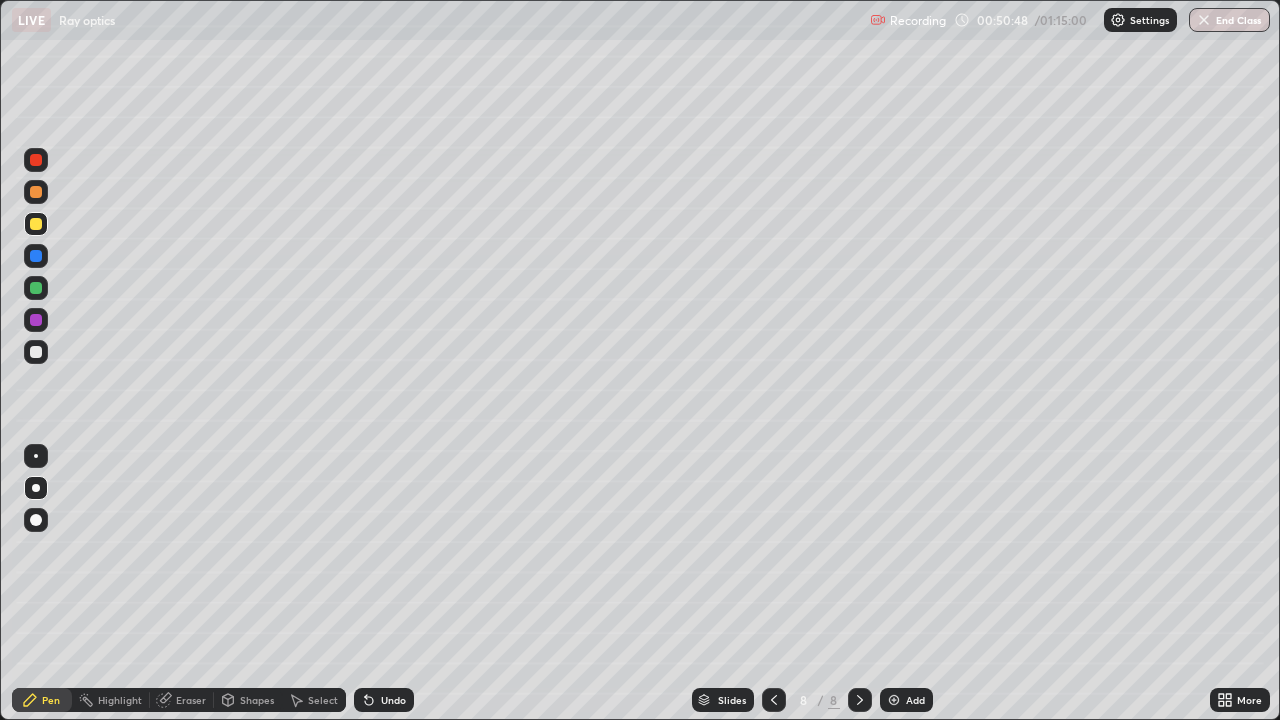 click on "Undo" at bounding box center (384, 700) 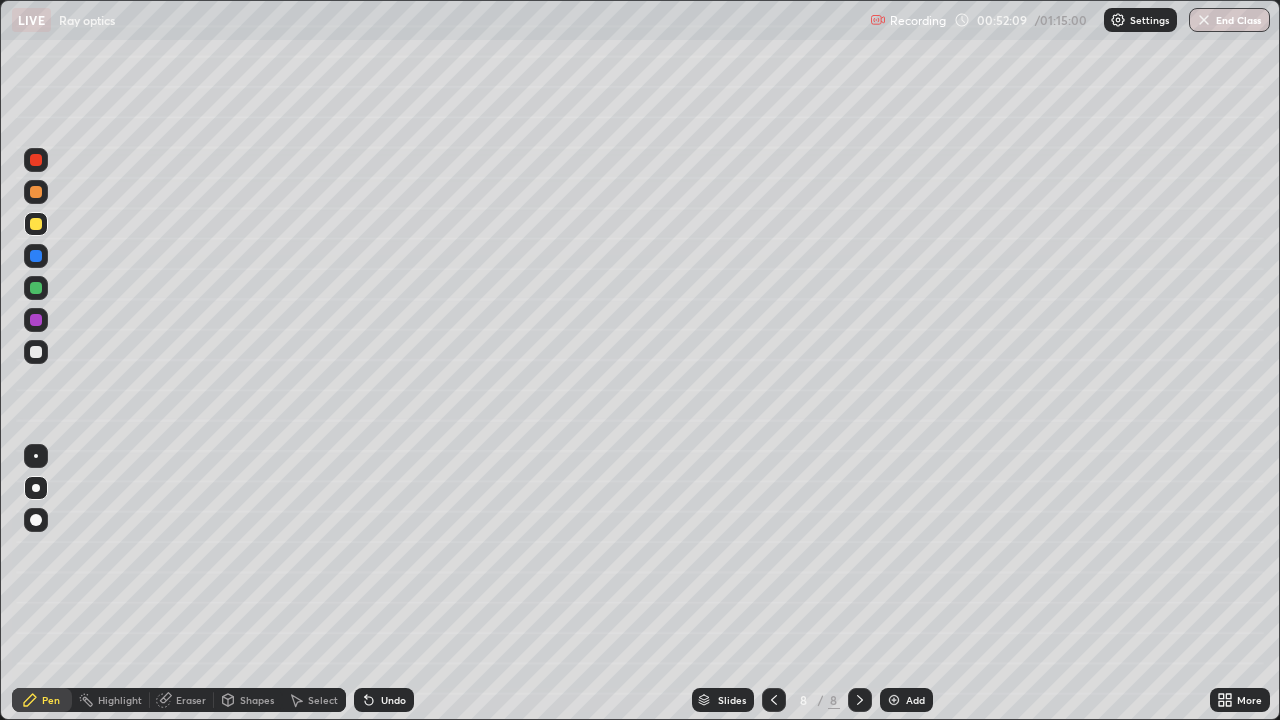click at bounding box center (36, 352) 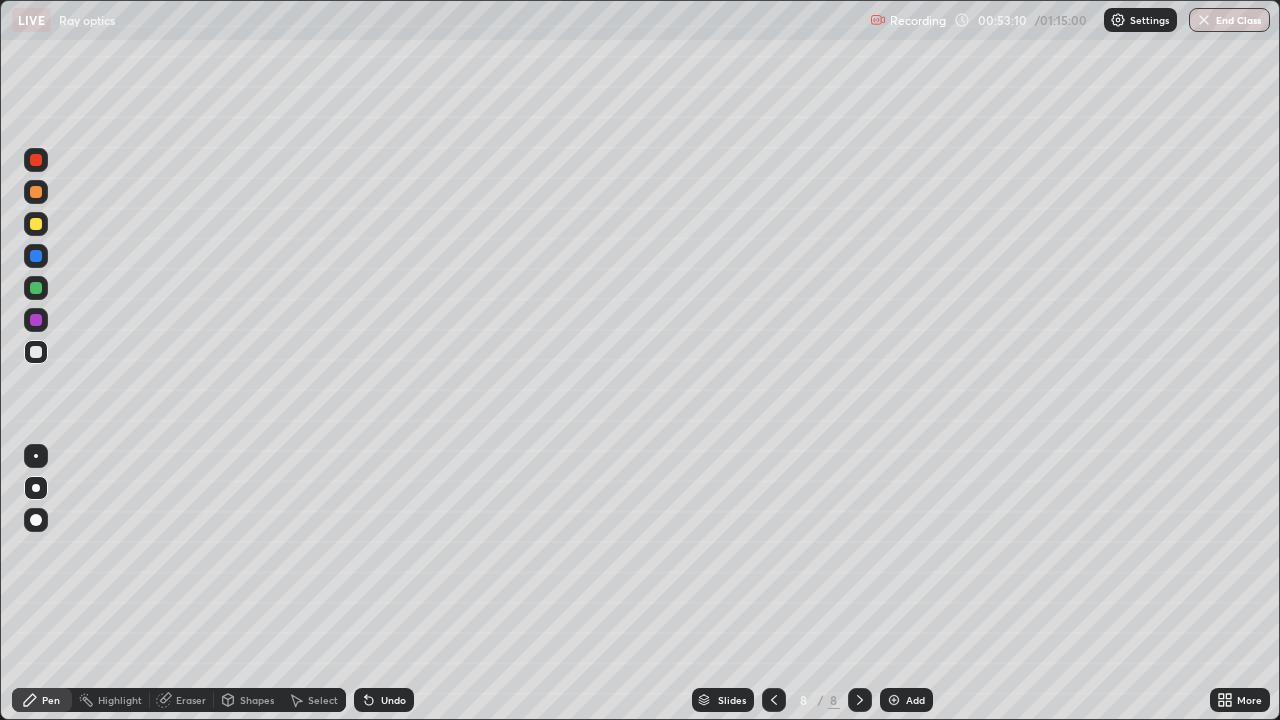 click 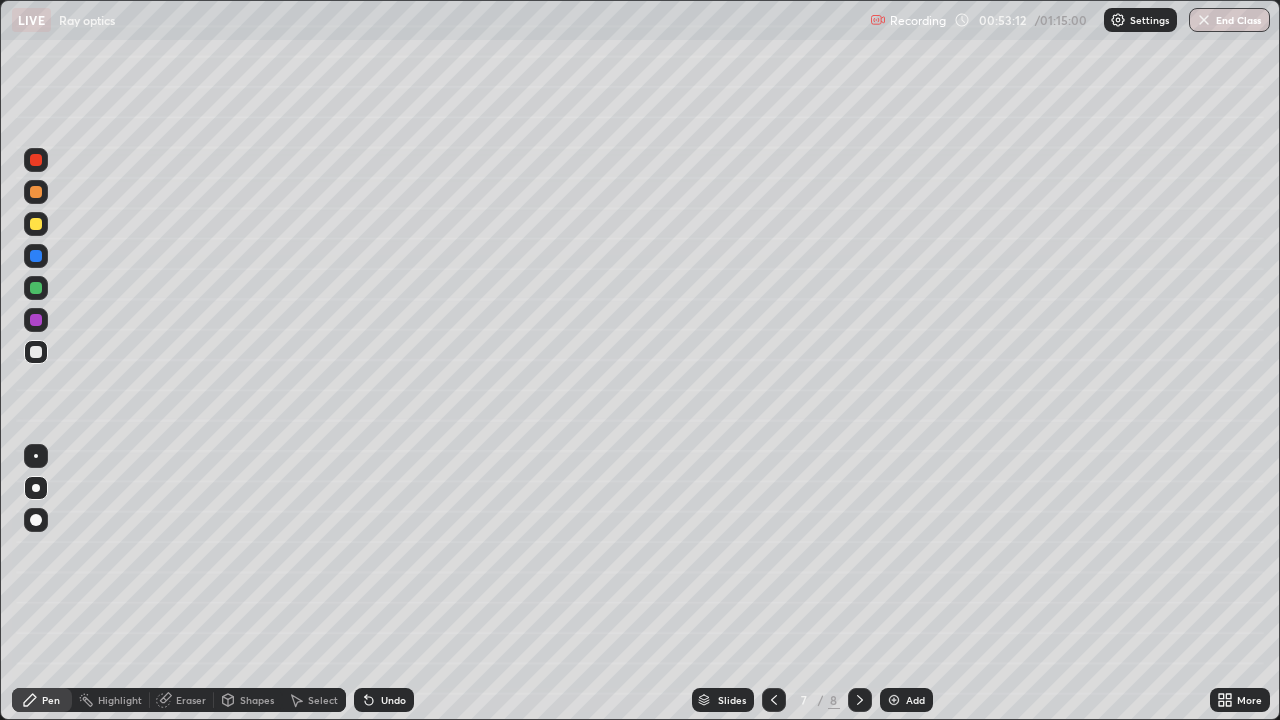 click at bounding box center (774, 700) 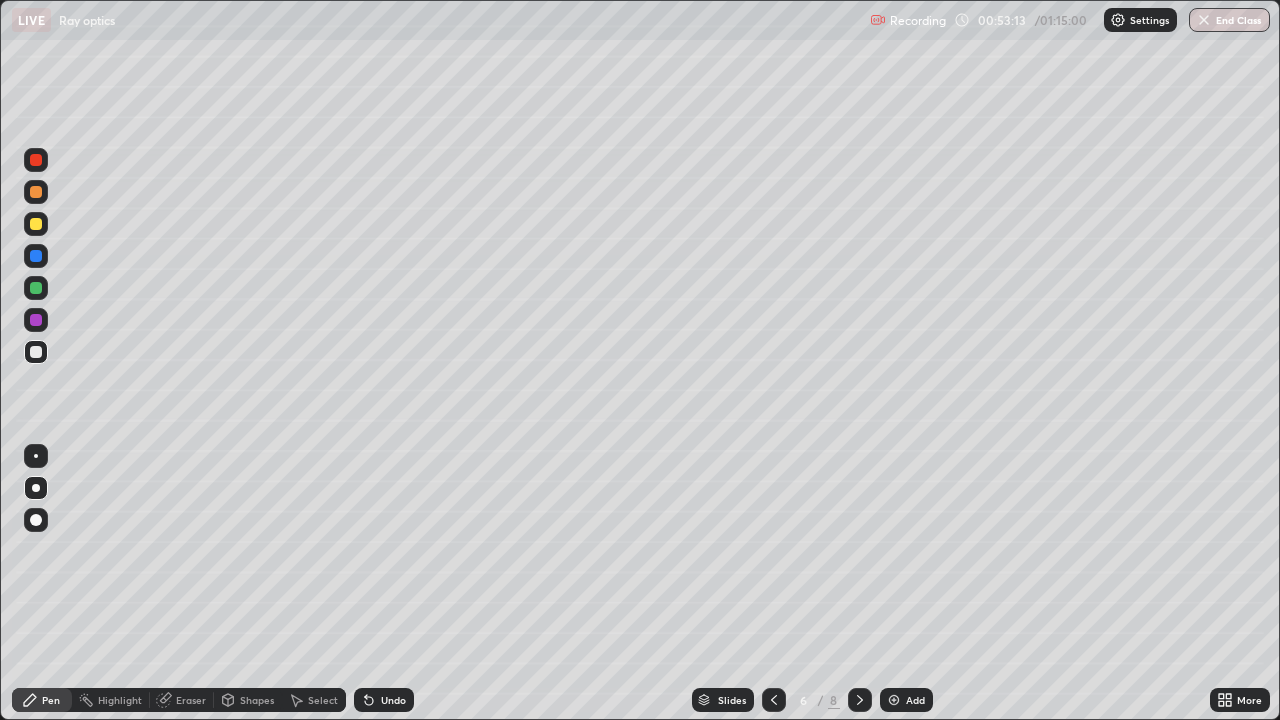 click 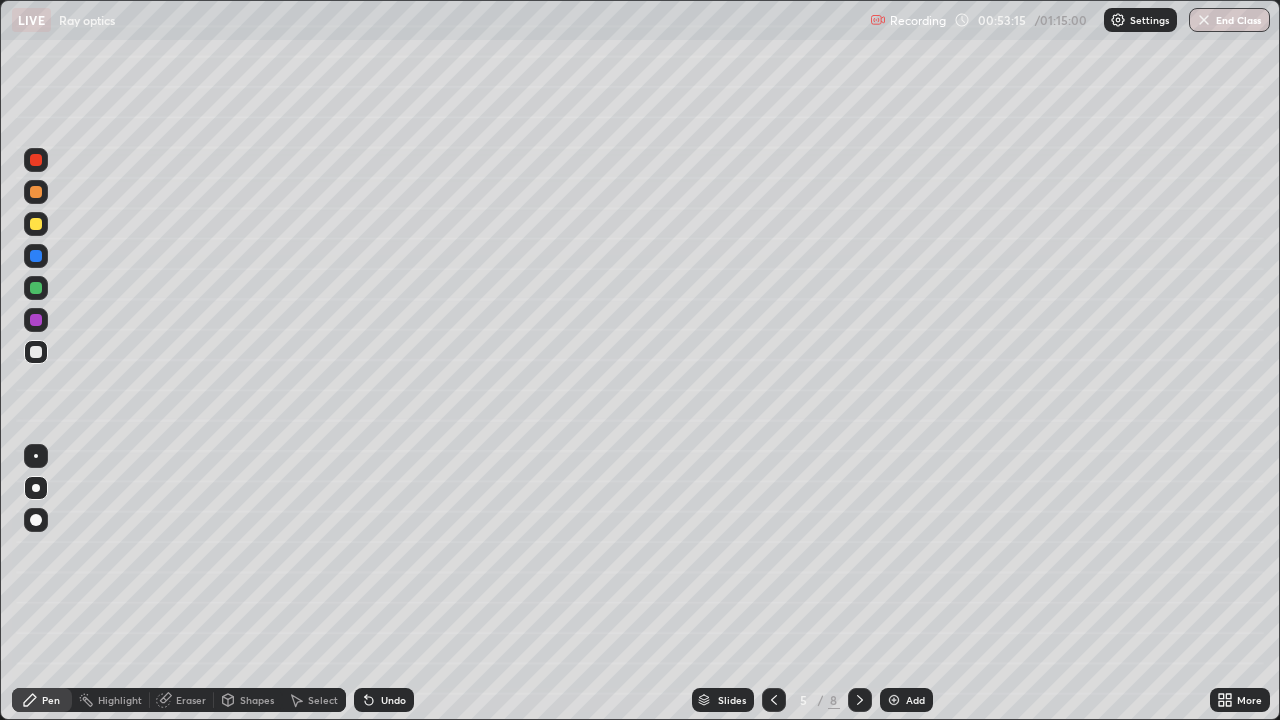 click 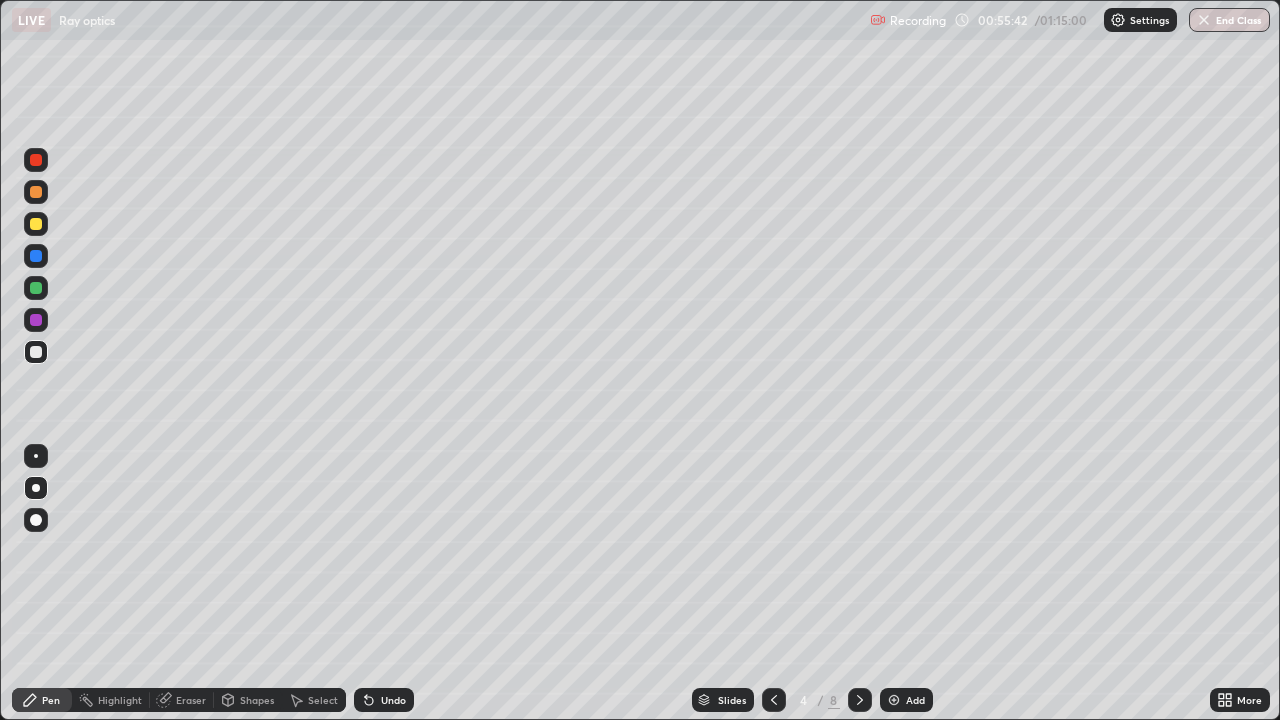 click at bounding box center (36, 224) 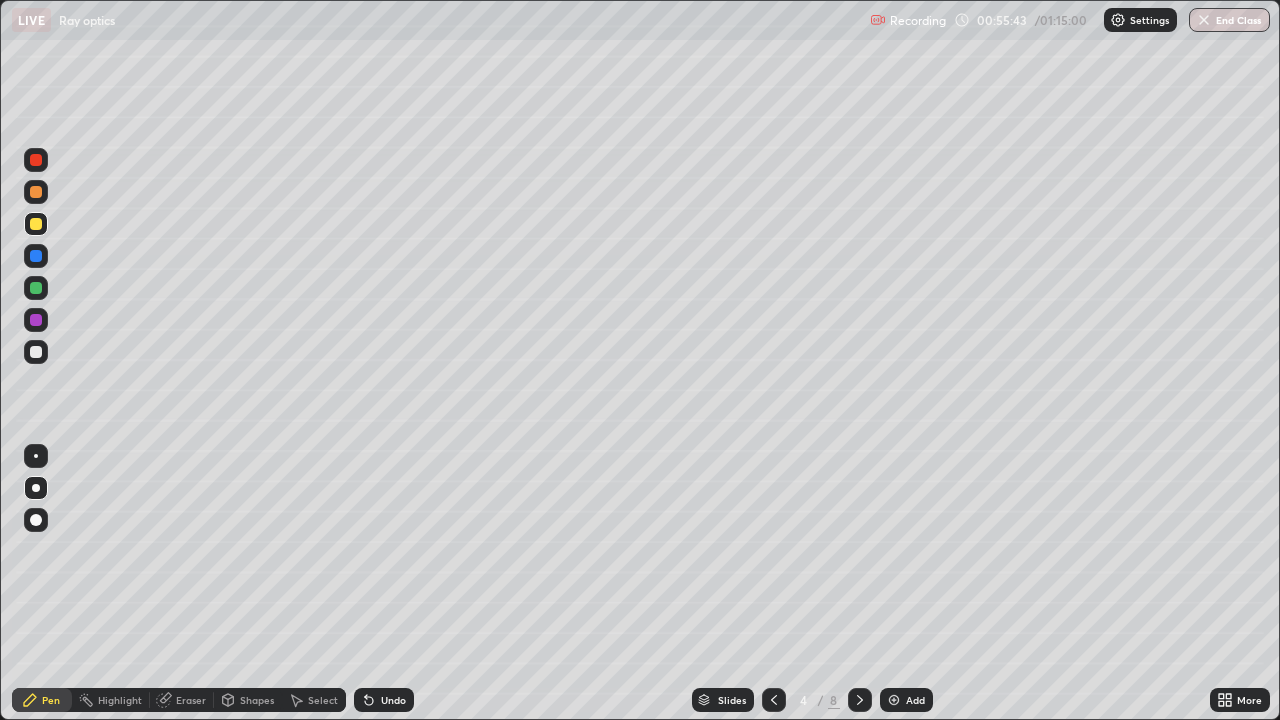 click at bounding box center [36, 160] 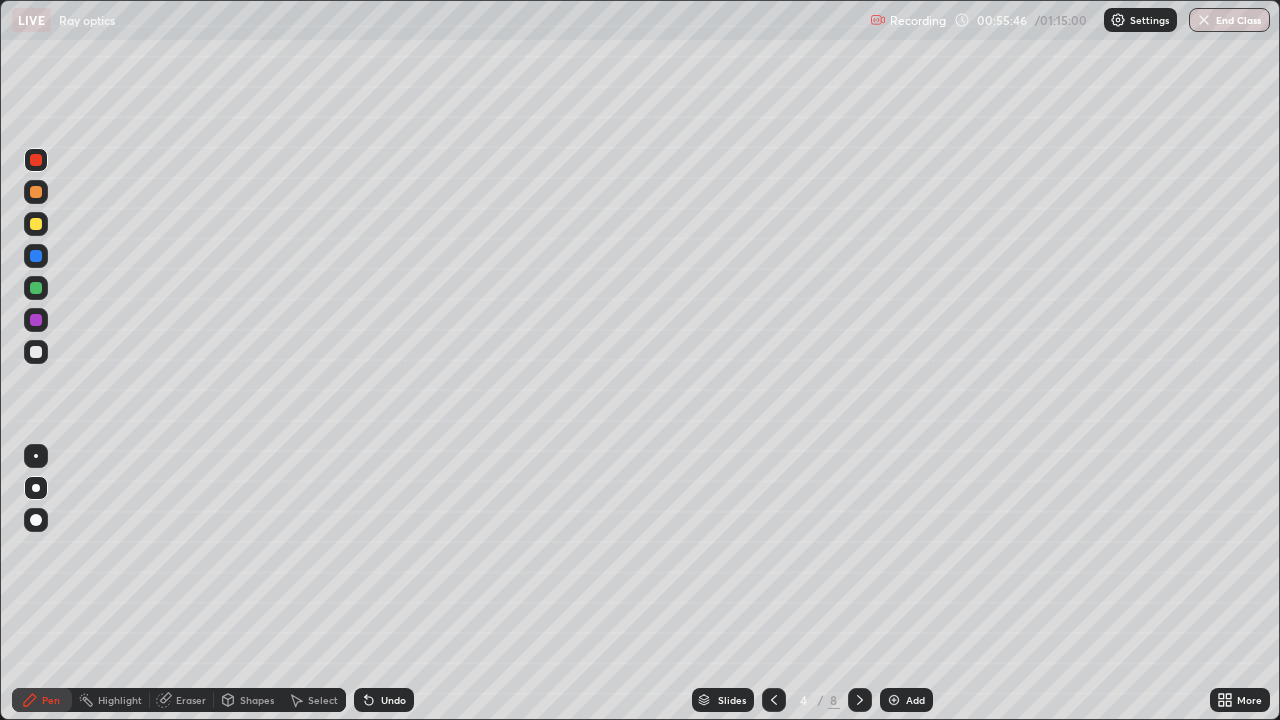 click on "Undo" at bounding box center [384, 700] 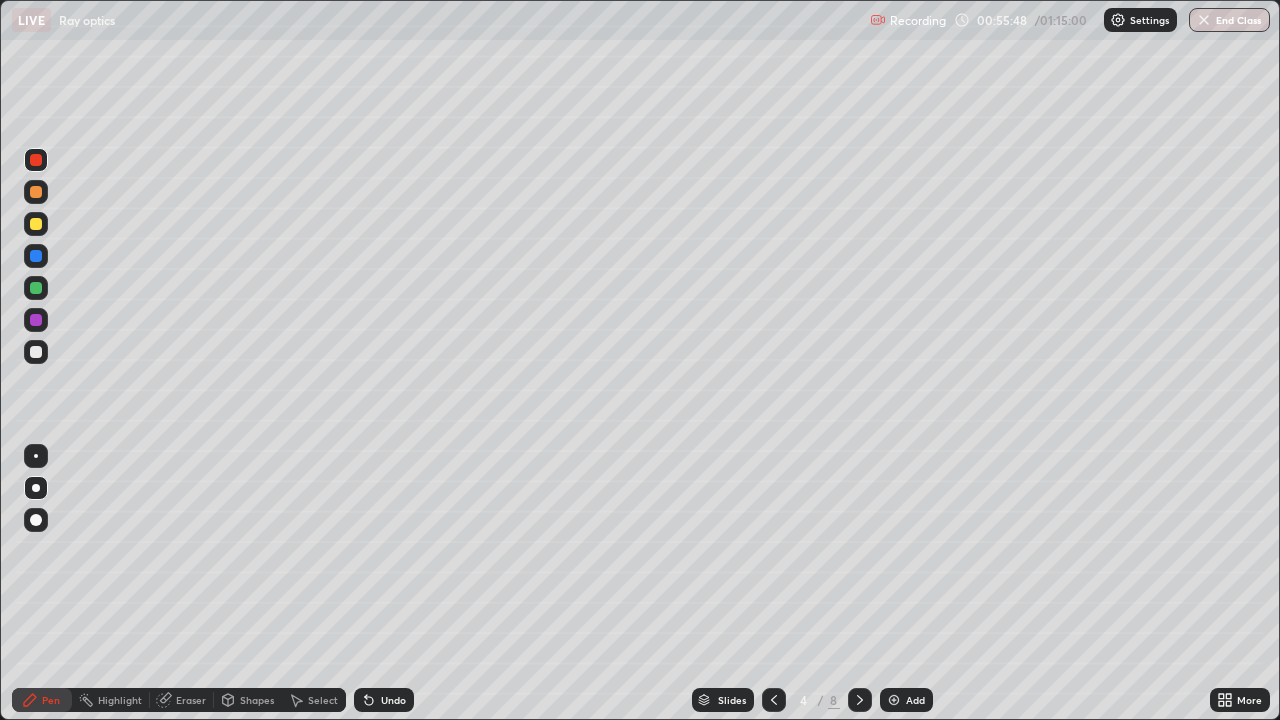 click on "Undo" at bounding box center [384, 700] 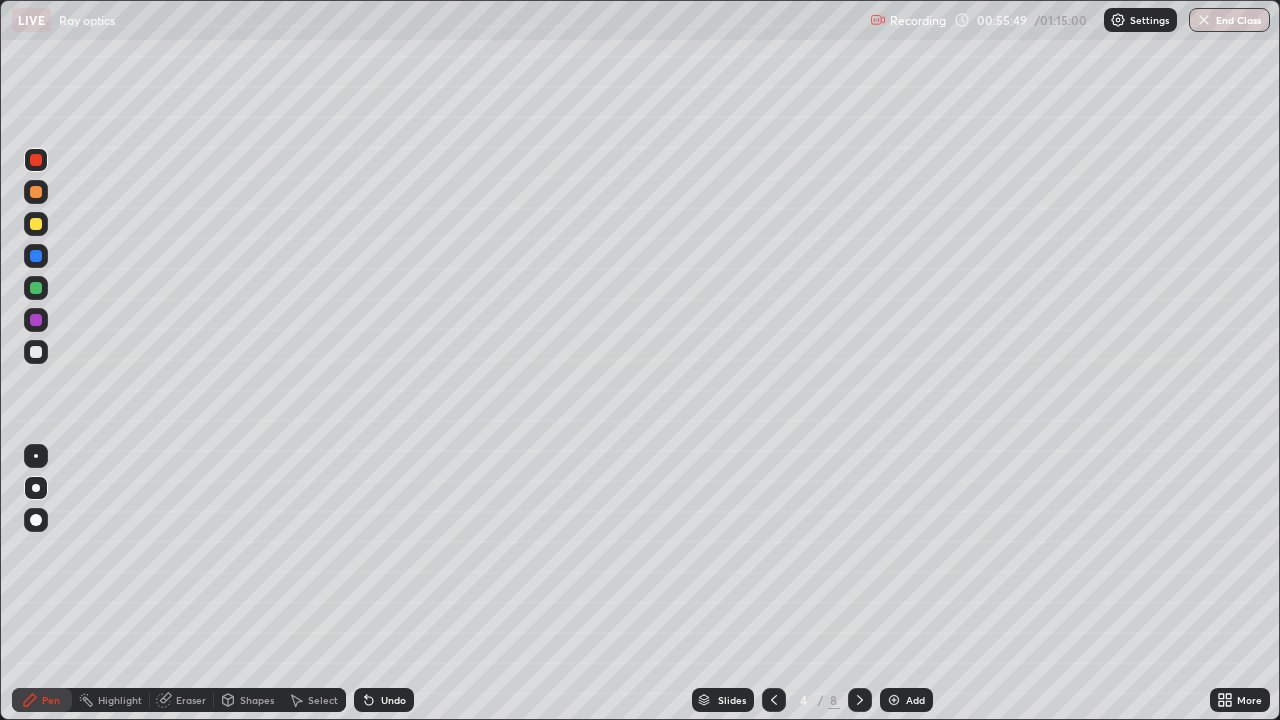 click at bounding box center (36, 288) 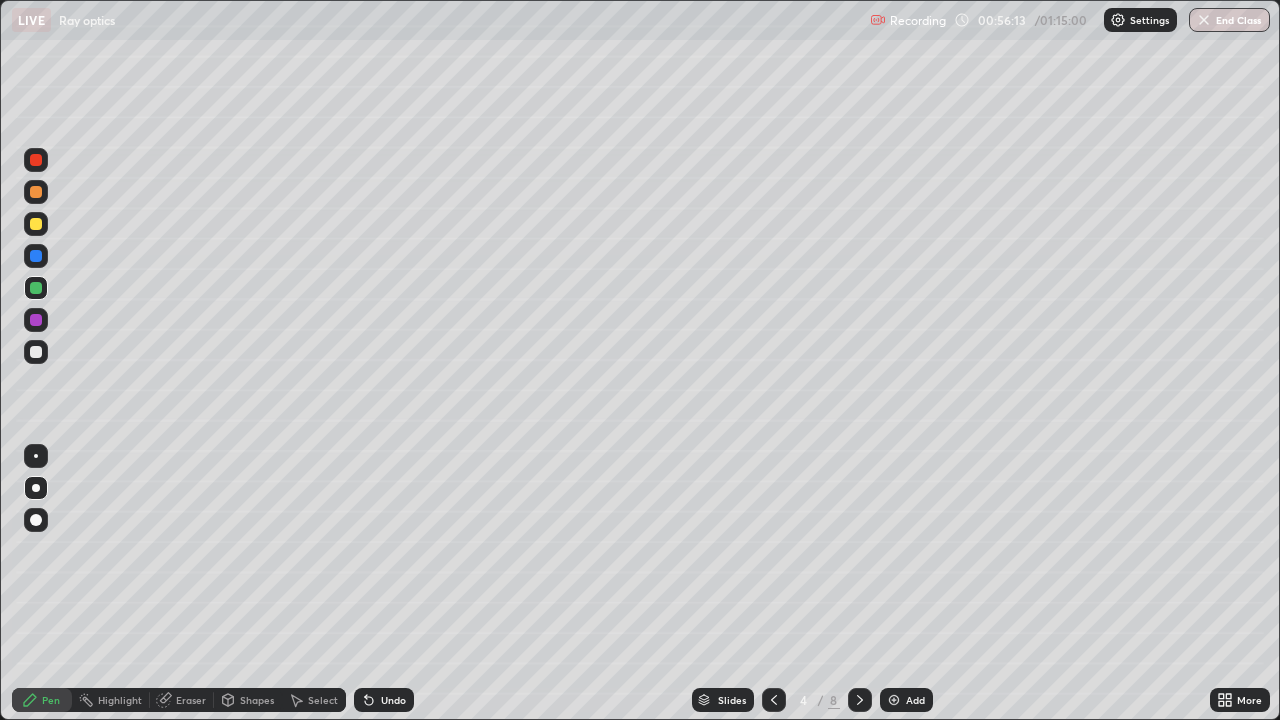 click 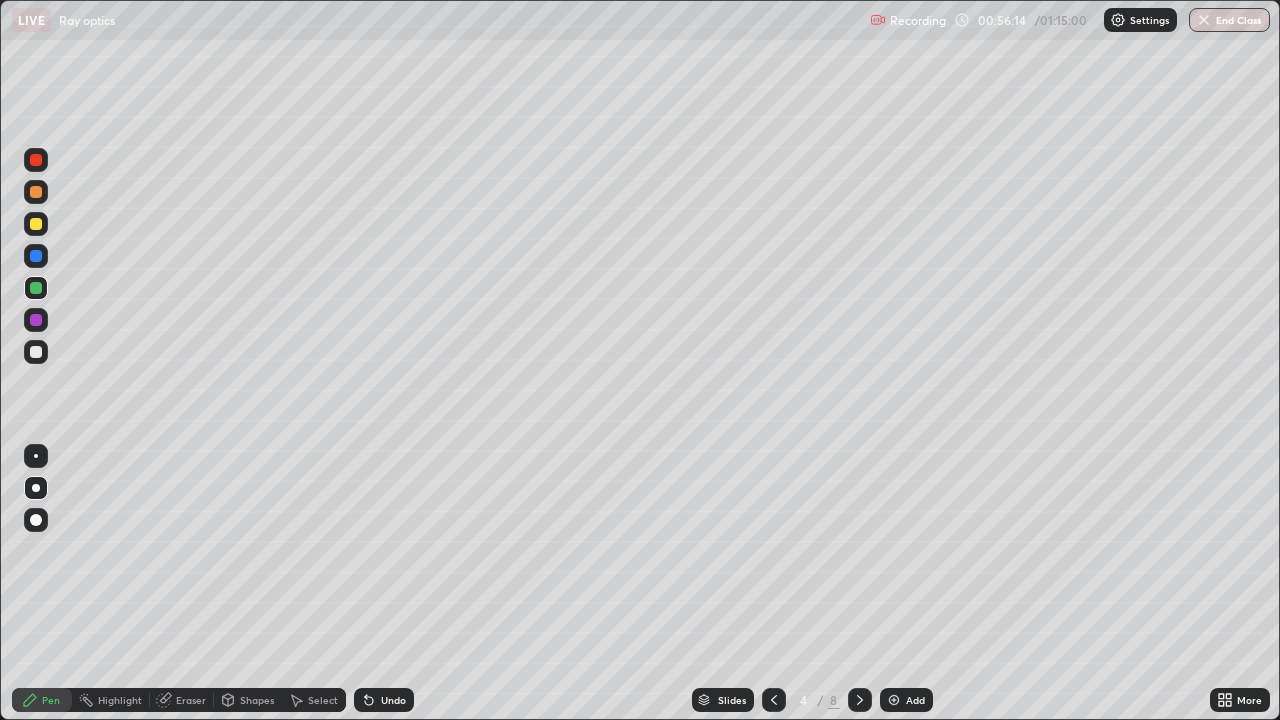 click on "Undo" at bounding box center [384, 700] 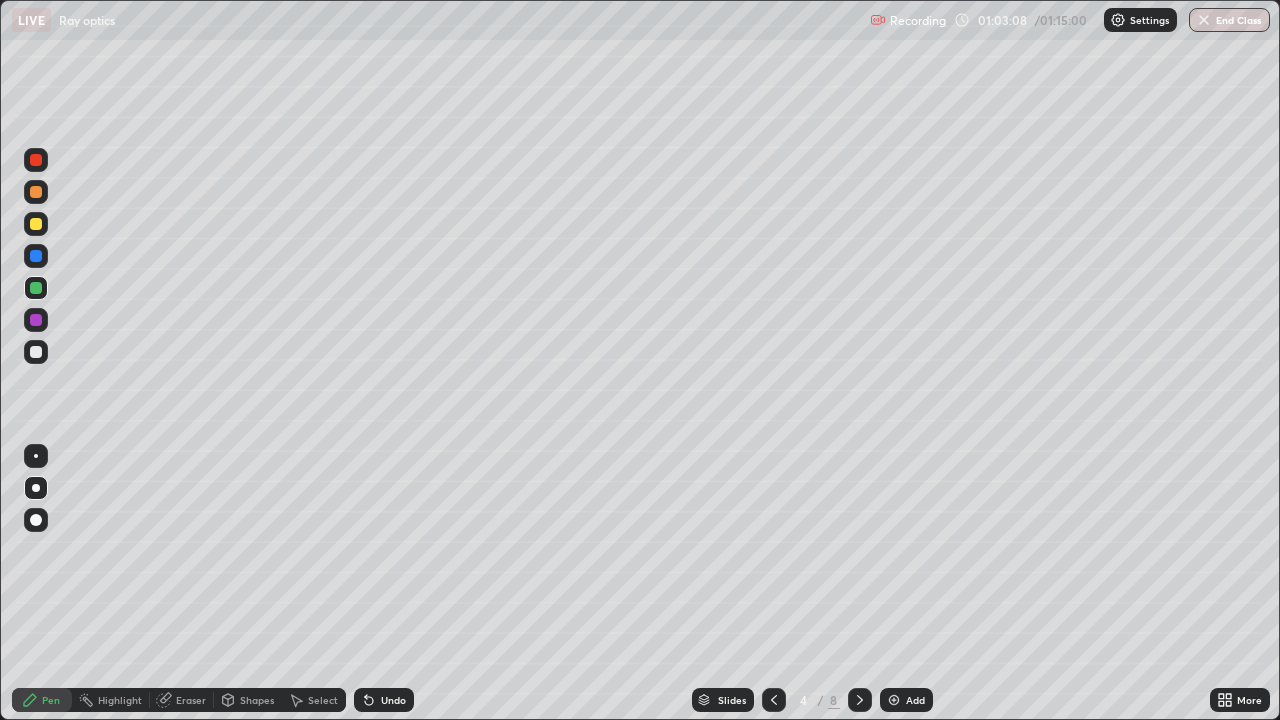 click at bounding box center (36, 320) 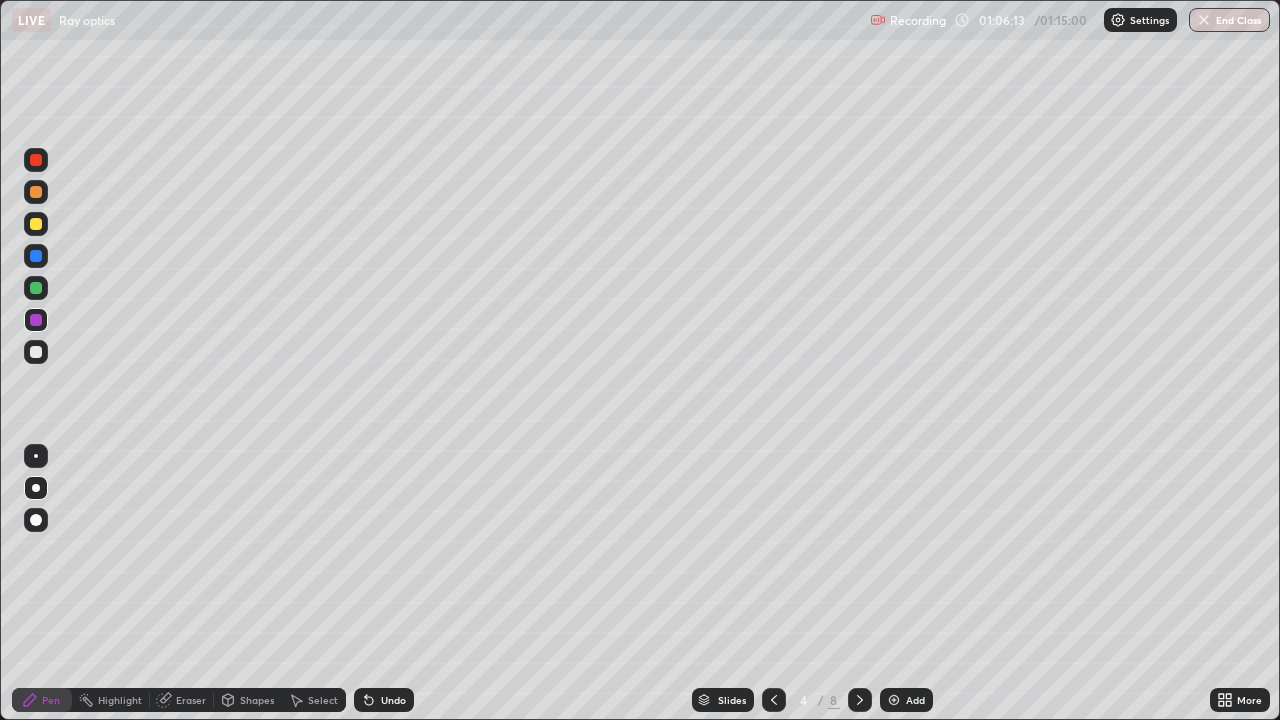 click at bounding box center [860, 700] 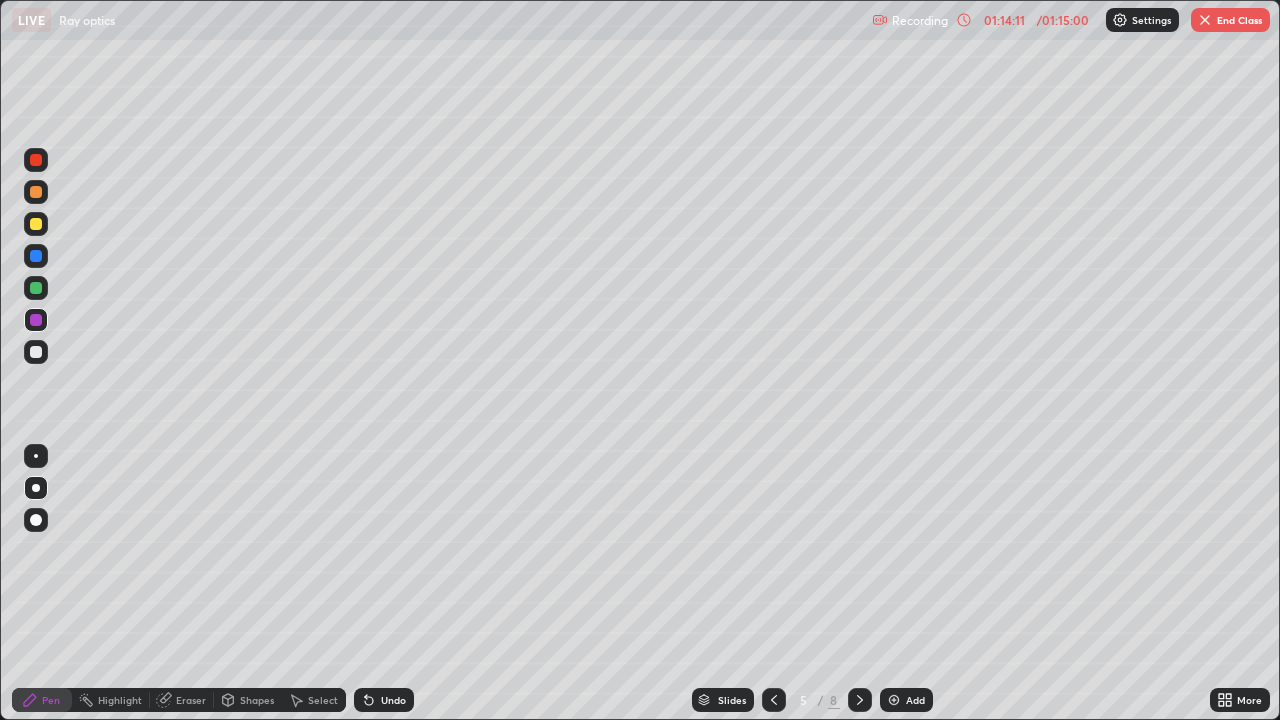 click at bounding box center (1205, 20) 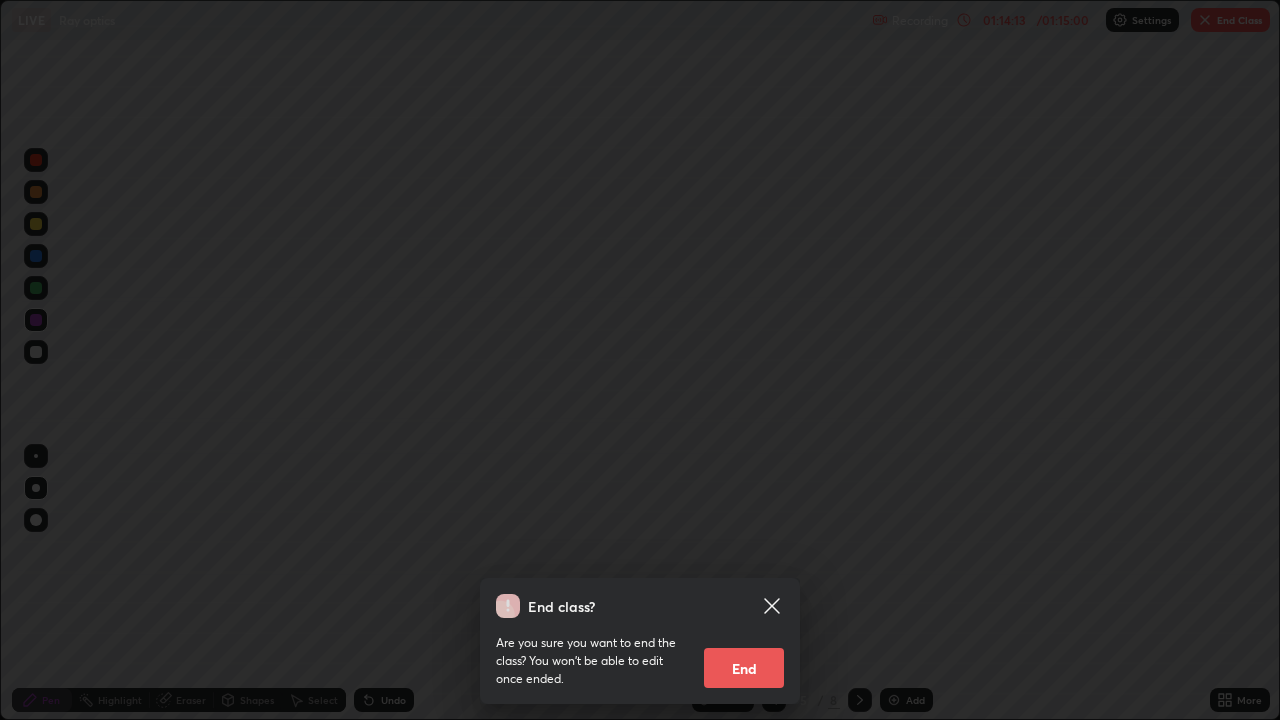 click on "End" at bounding box center (744, 668) 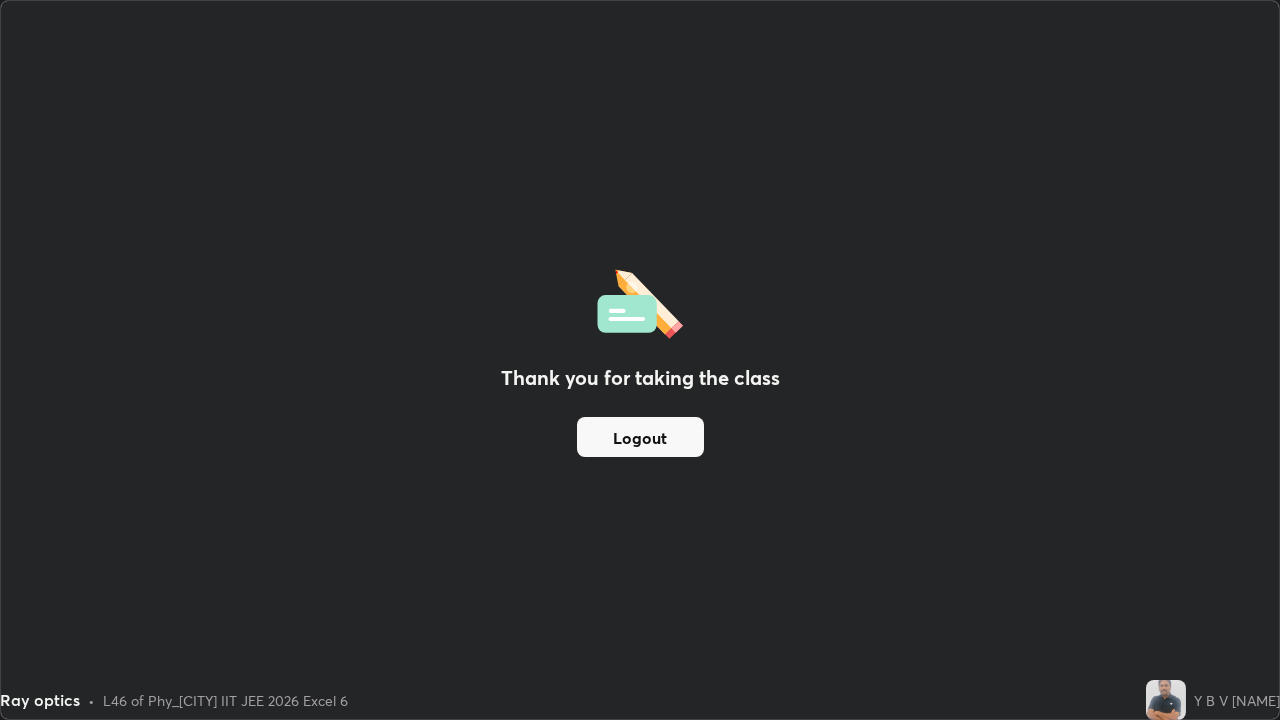 click on "Logout" at bounding box center (640, 437) 